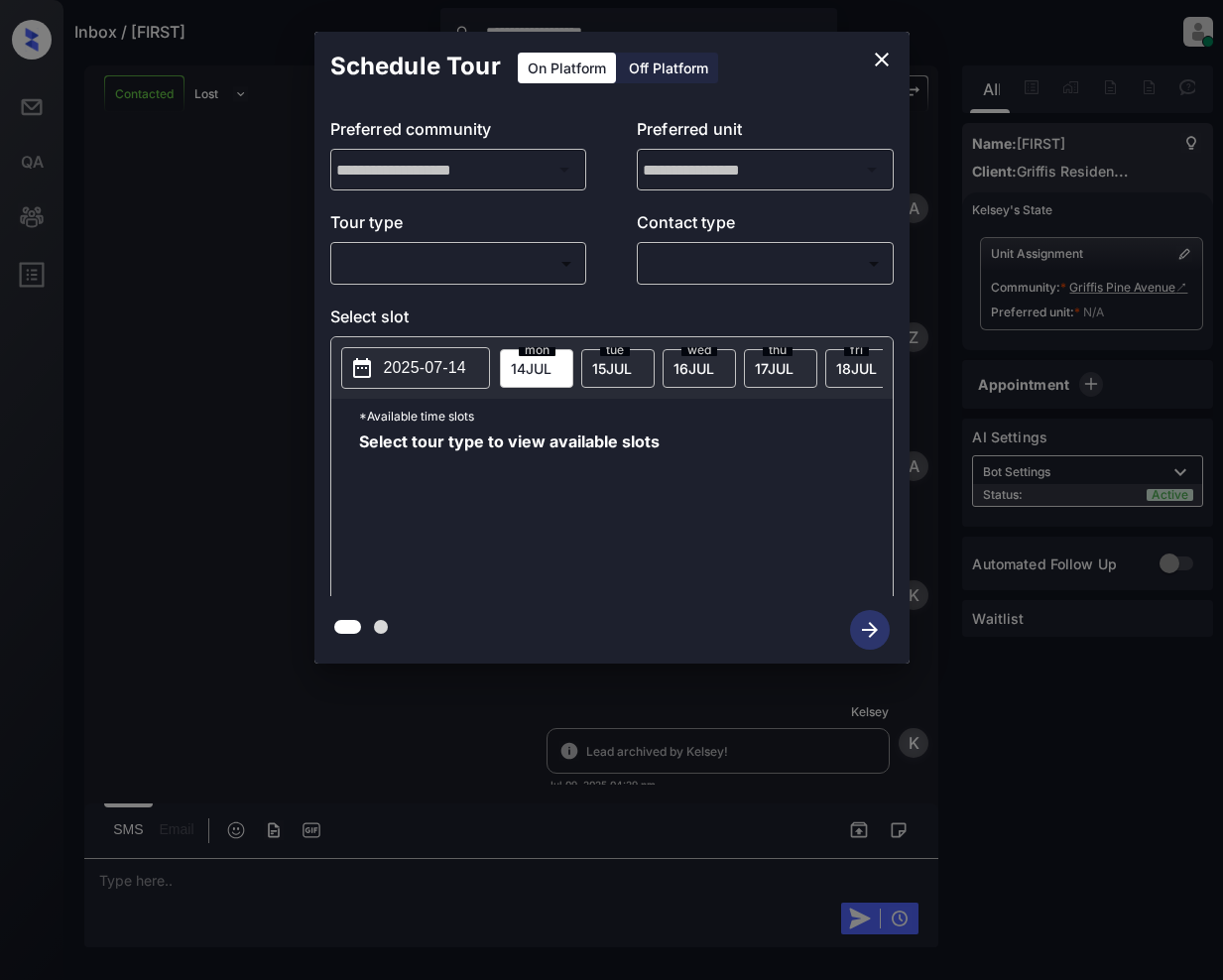 scroll, scrollTop: 0, scrollLeft: 0, axis: both 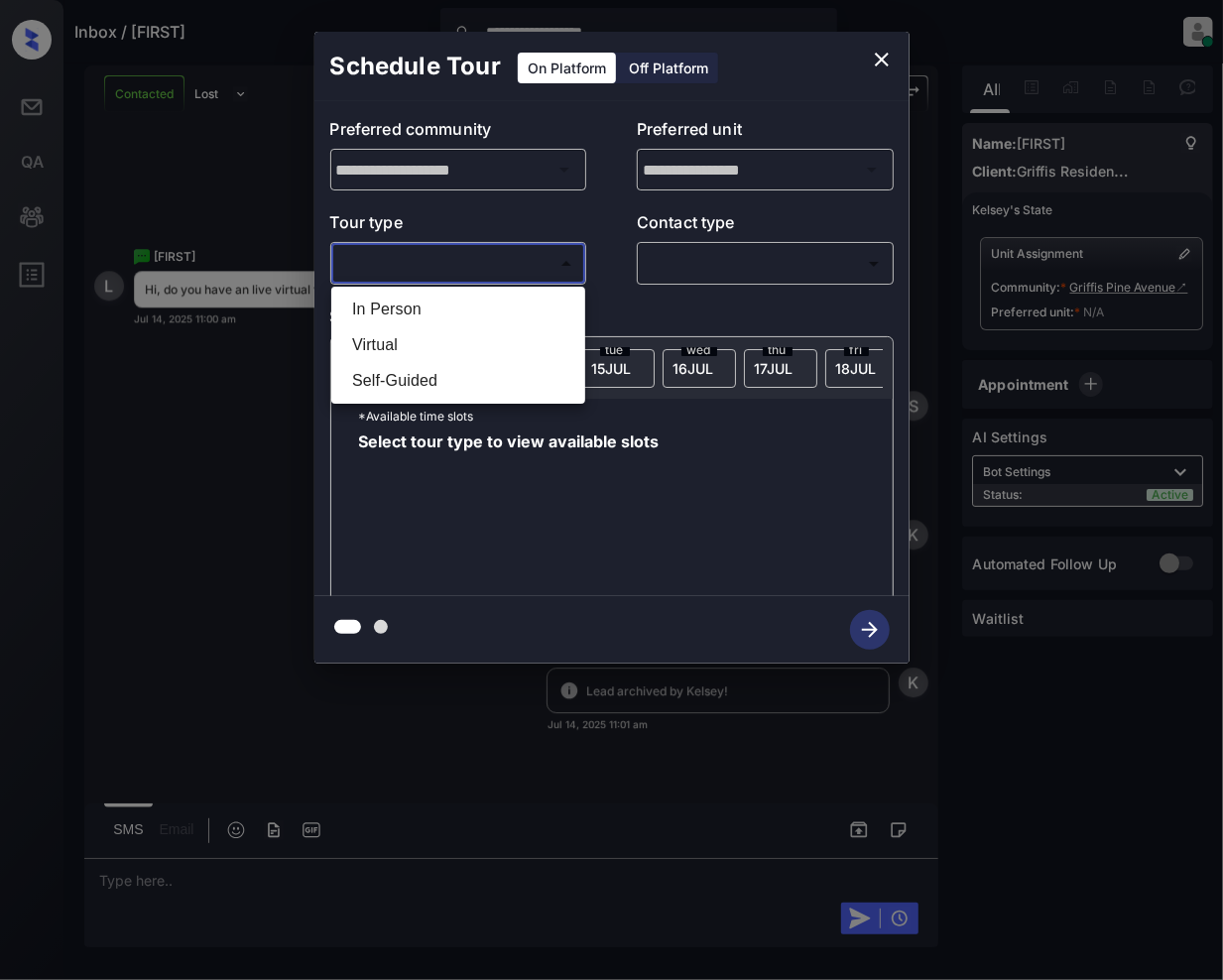click on "**********" at bounding box center [611, 490] 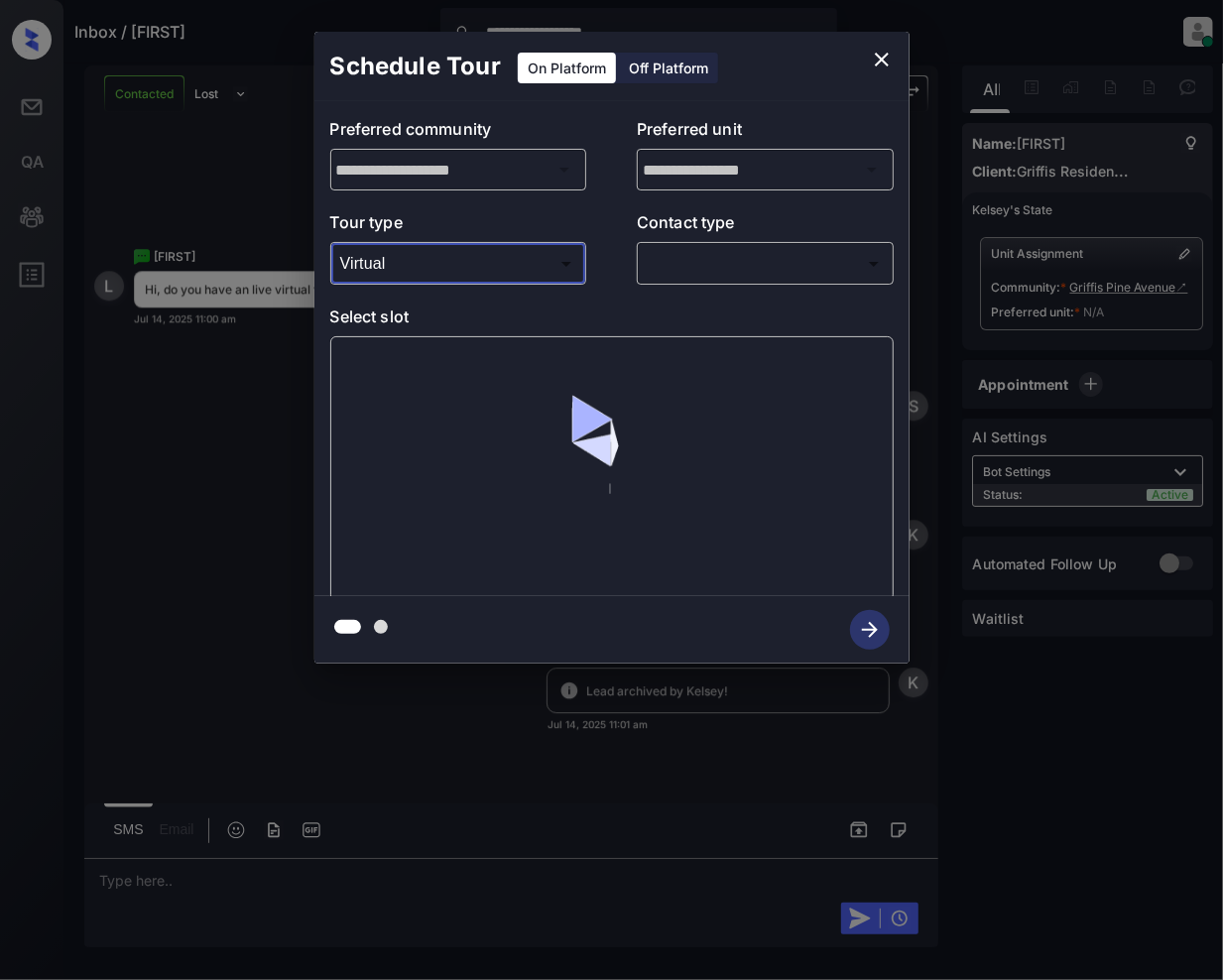 click on "**********" at bounding box center (611, 490) 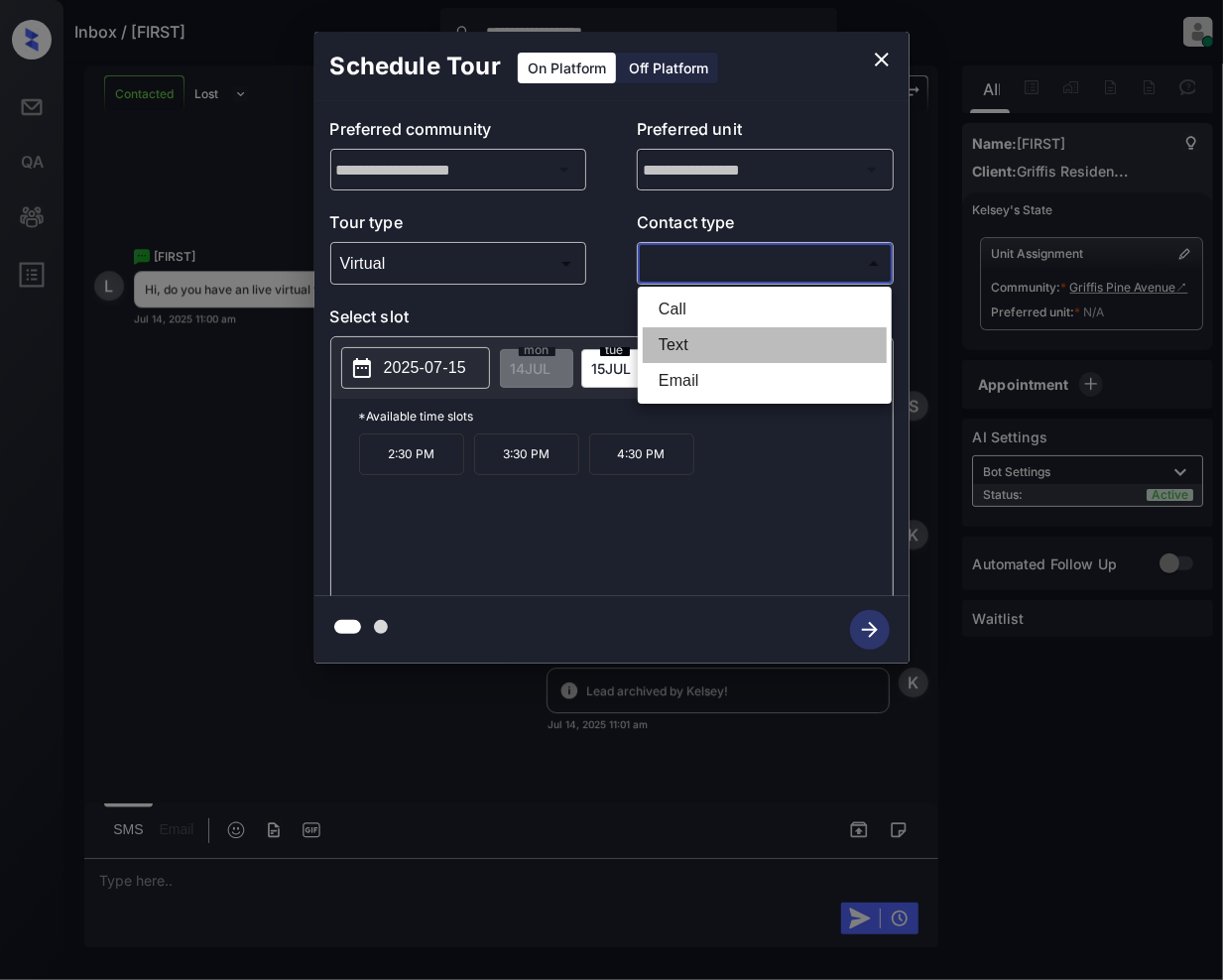 click on "Text" at bounding box center [765, 345] 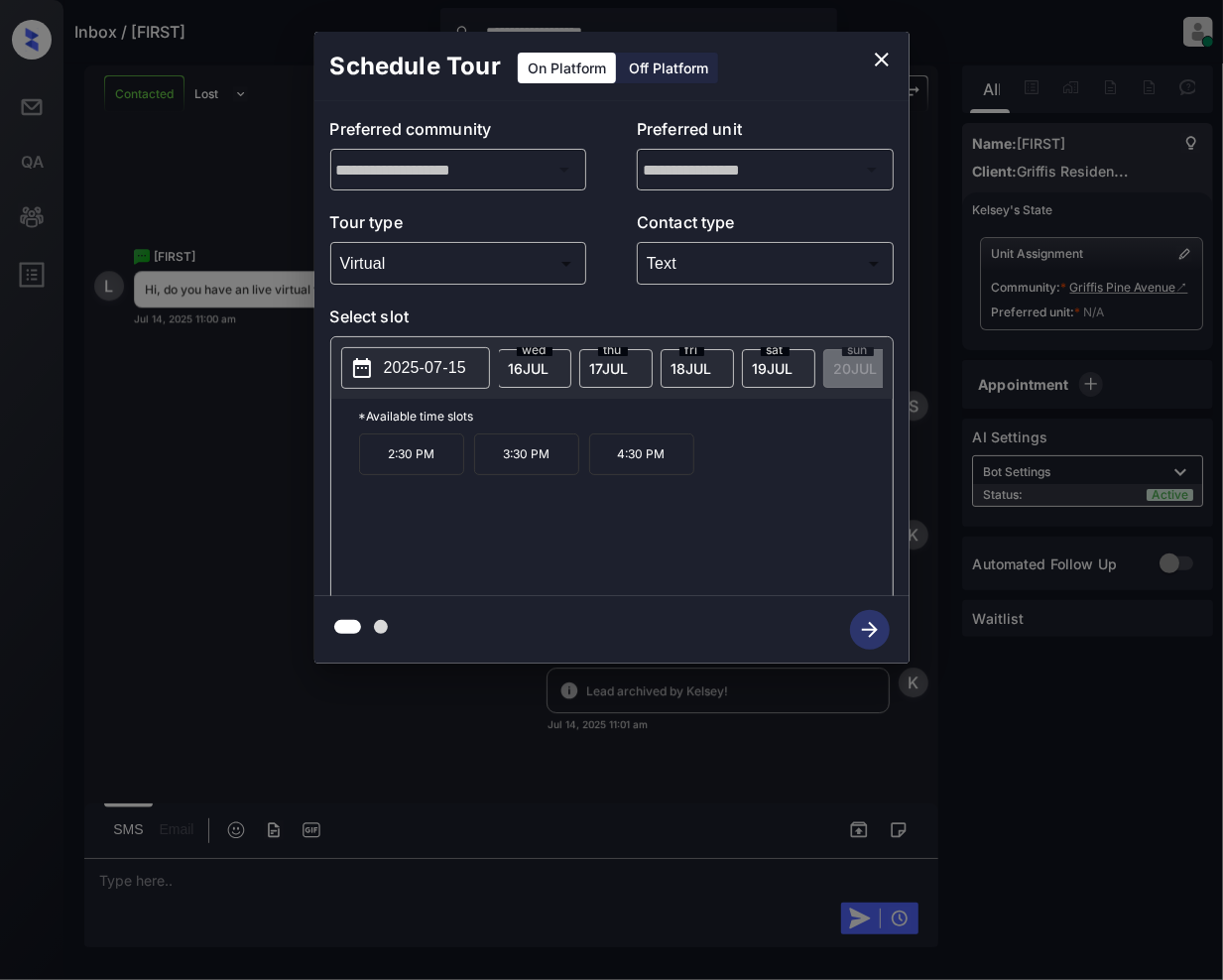 scroll, scrollTop: 0, scrollLeft: 227, axis: horizontal 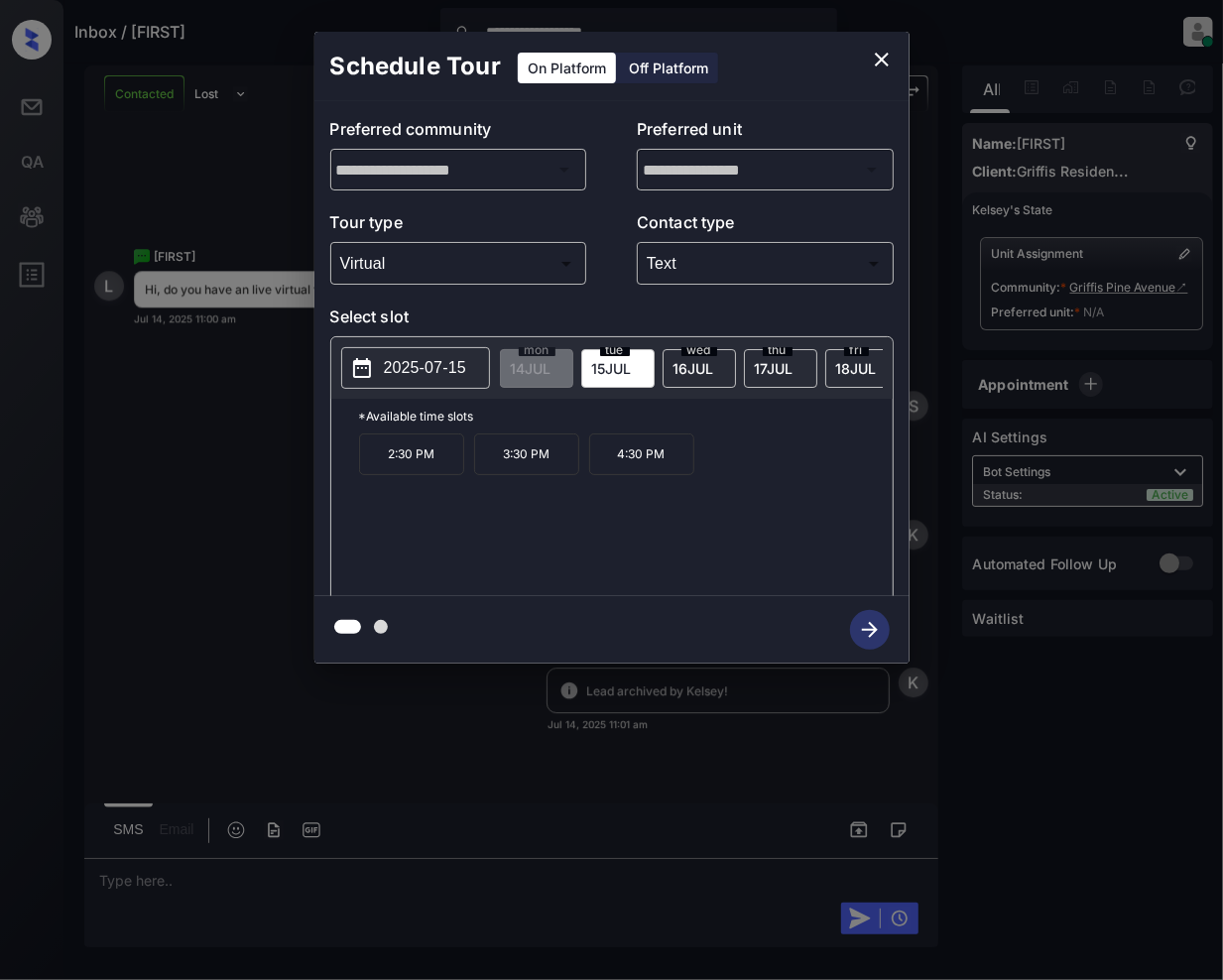 click at bounding box center (611, 490) 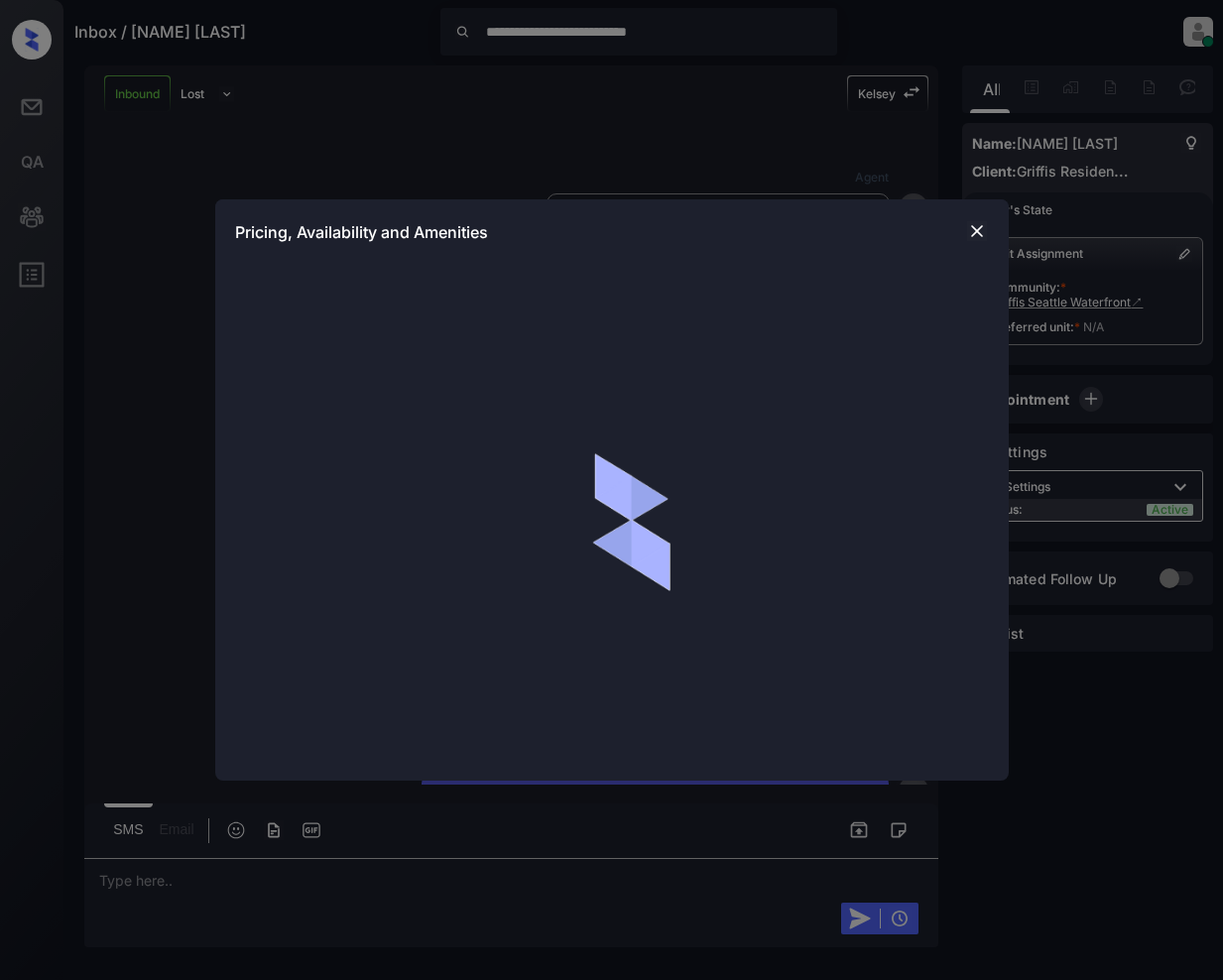 scroll, scrollTop: 0, scrollLeft: 0, axis: both 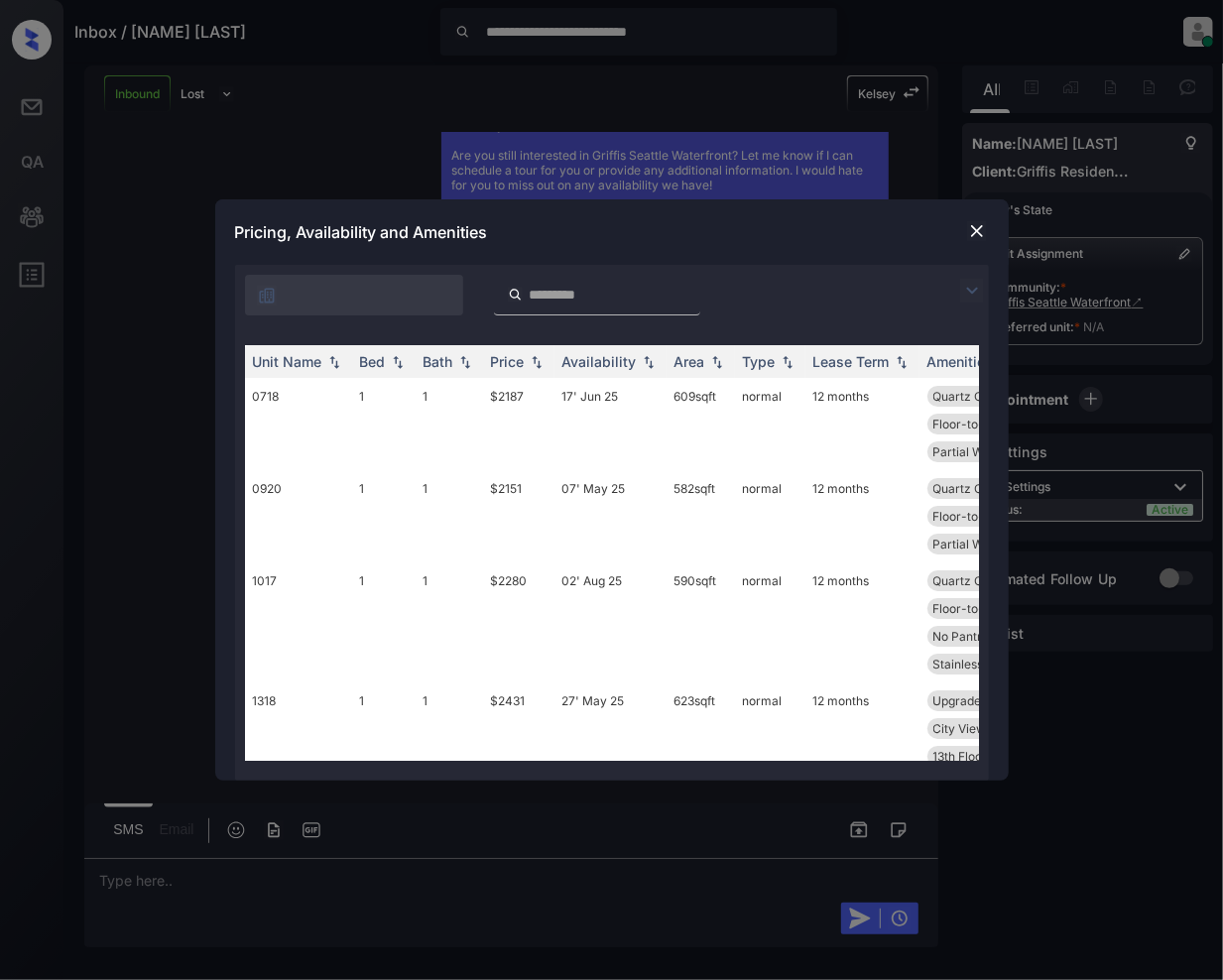 click at bounding box center [977, 231] 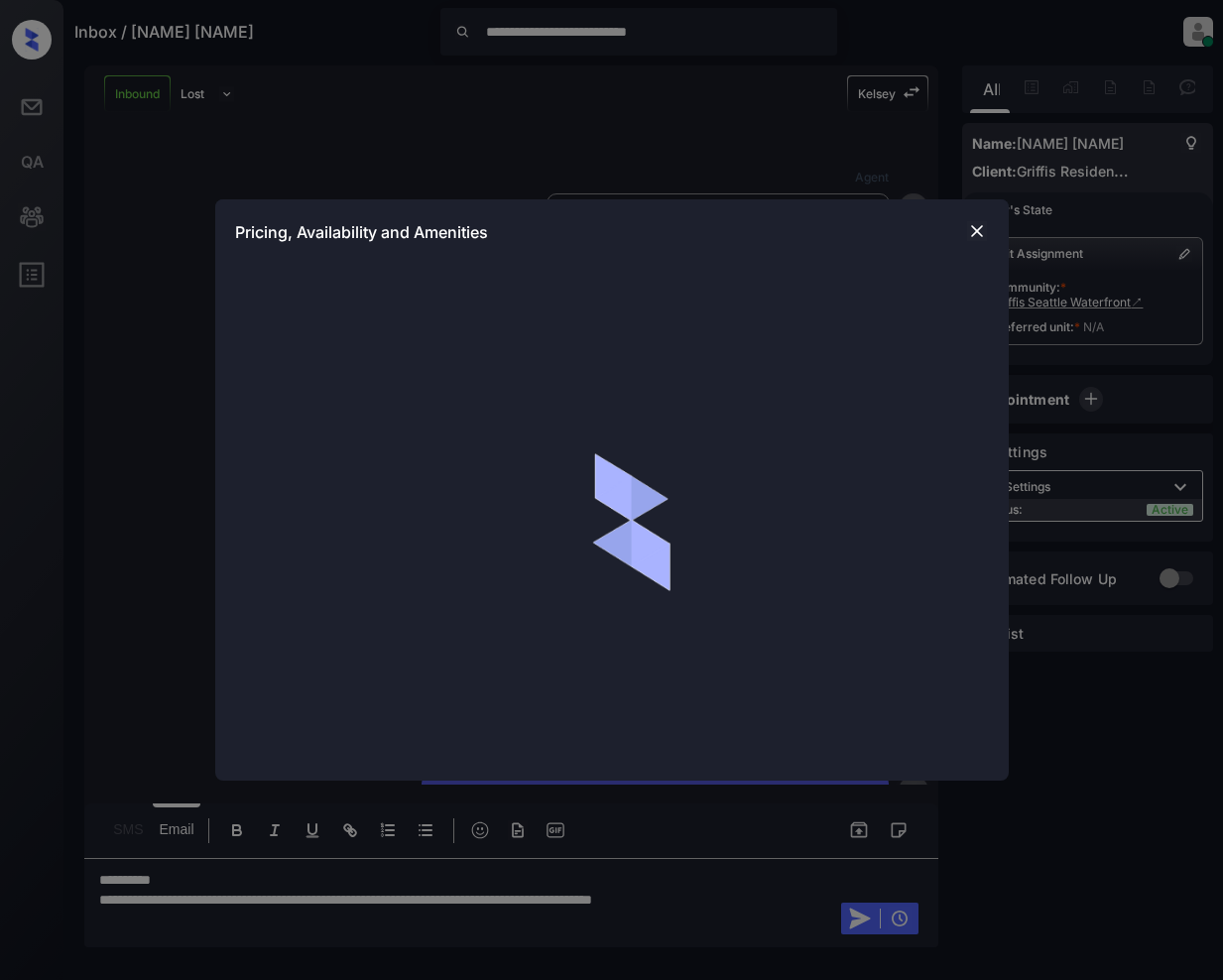 scroll, scrollTop: 0, scrollLeft: 0, axis: both 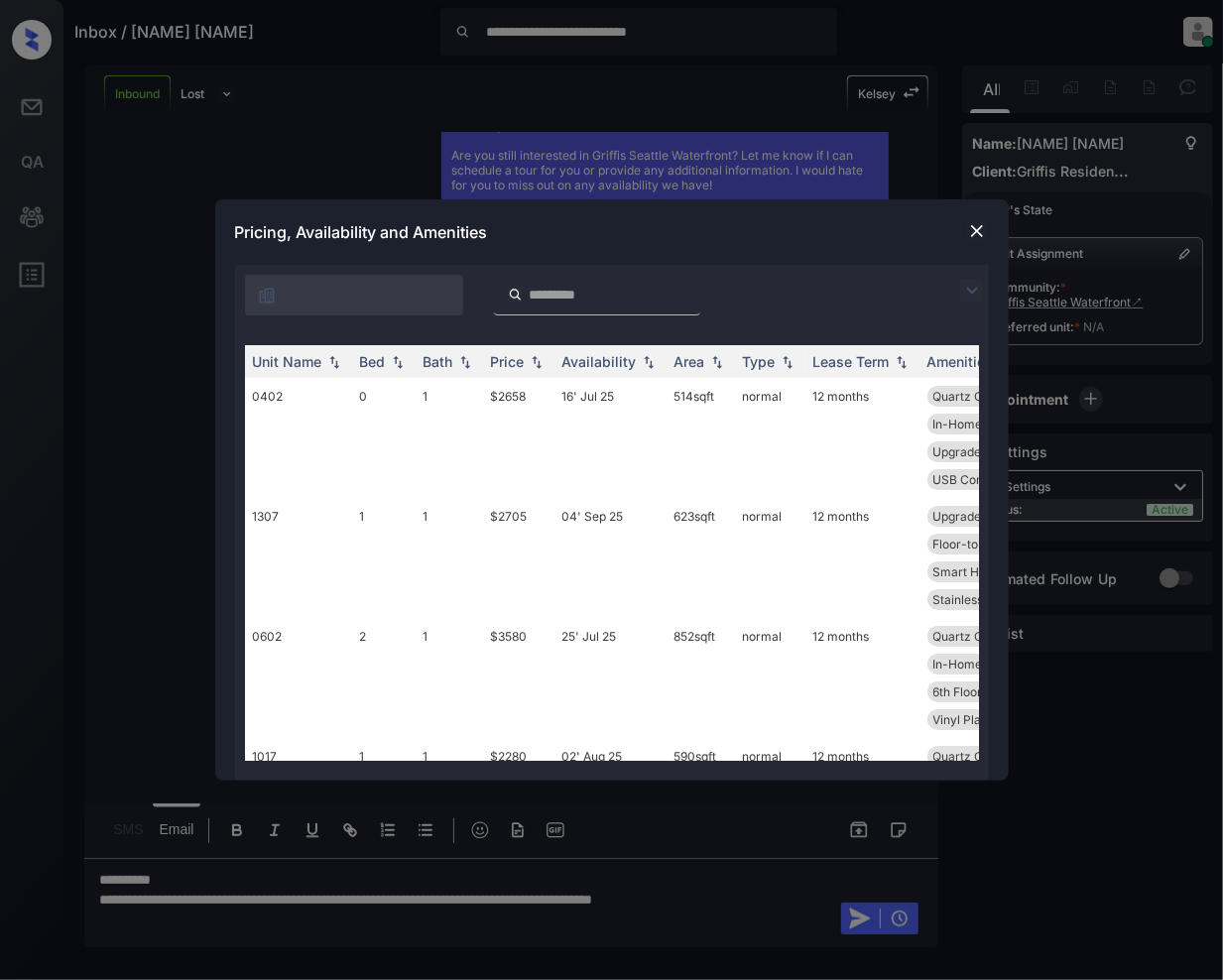 click at bounding box center [972, 291] 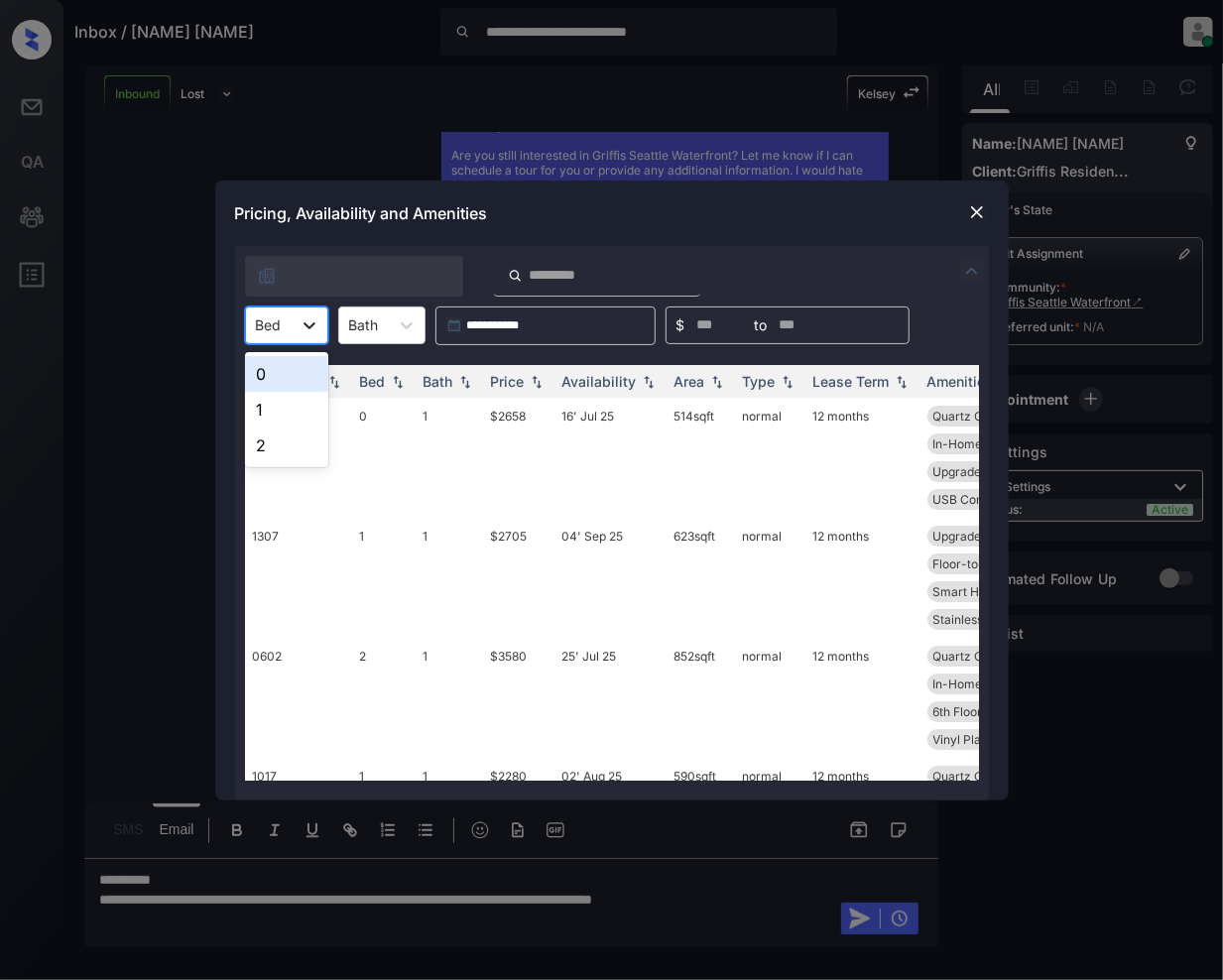 click at bounding box center (309, 325) 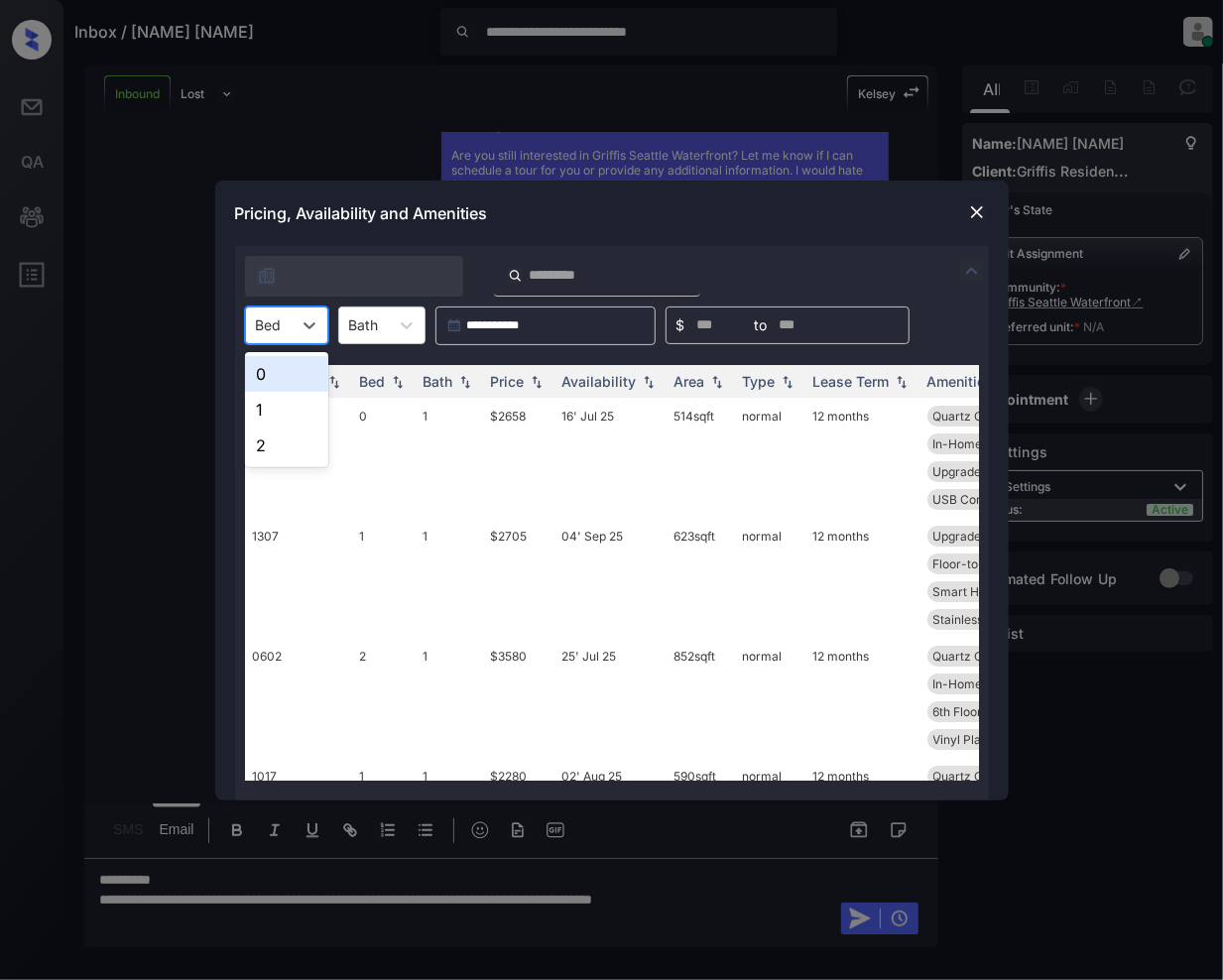 click on "0" at bounding box center (287, 374) 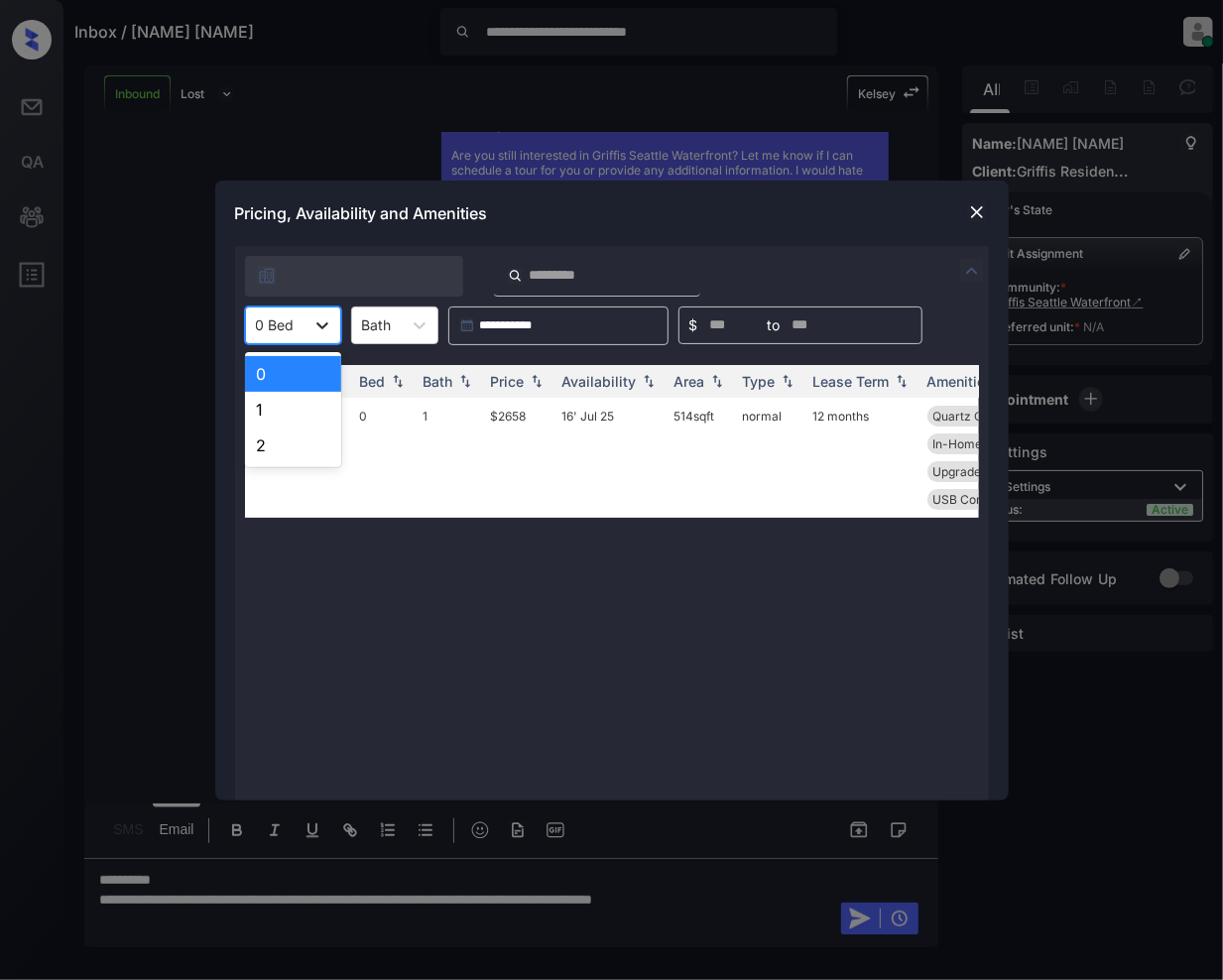 click 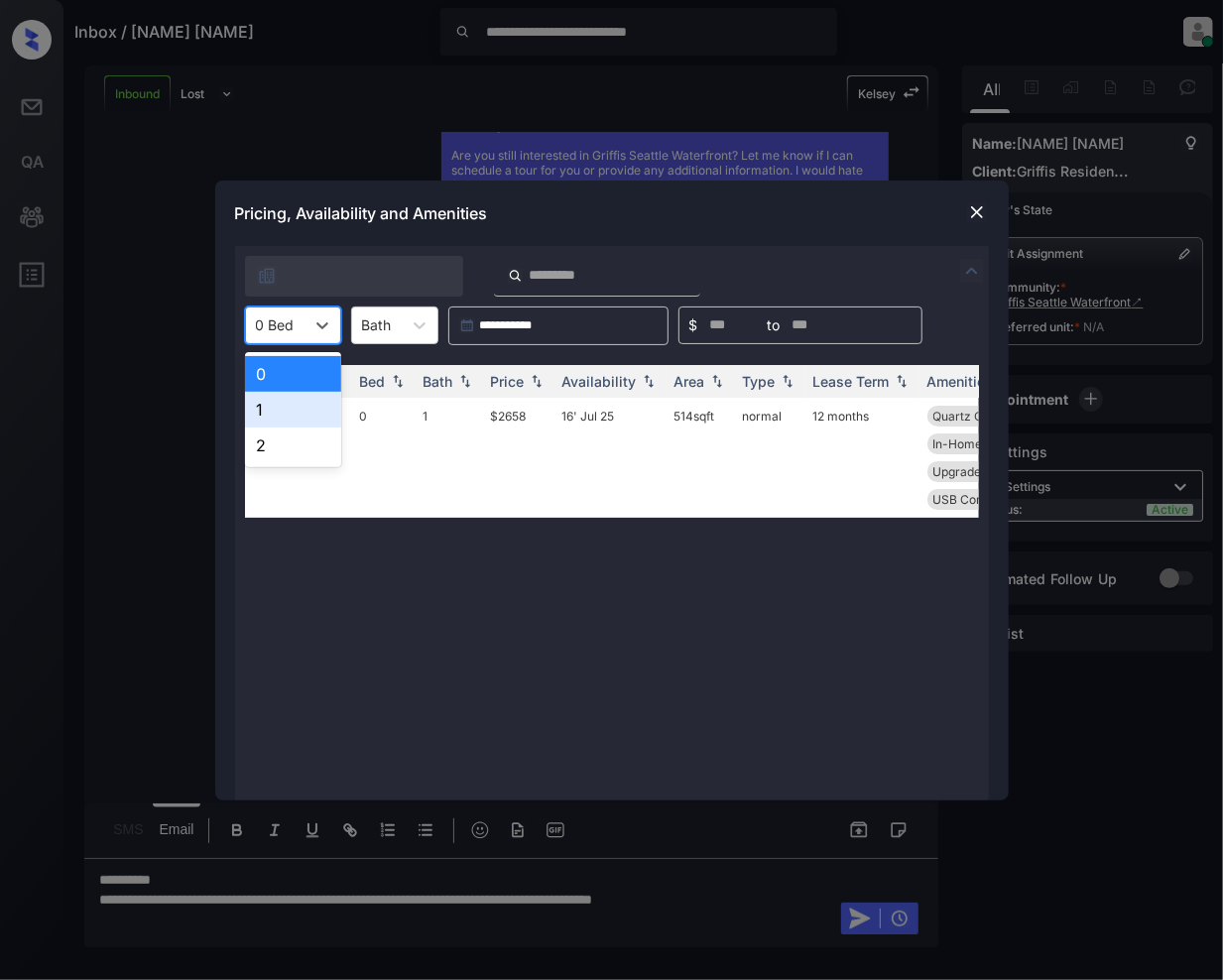 click on "1" at bounding box center (293, 410) 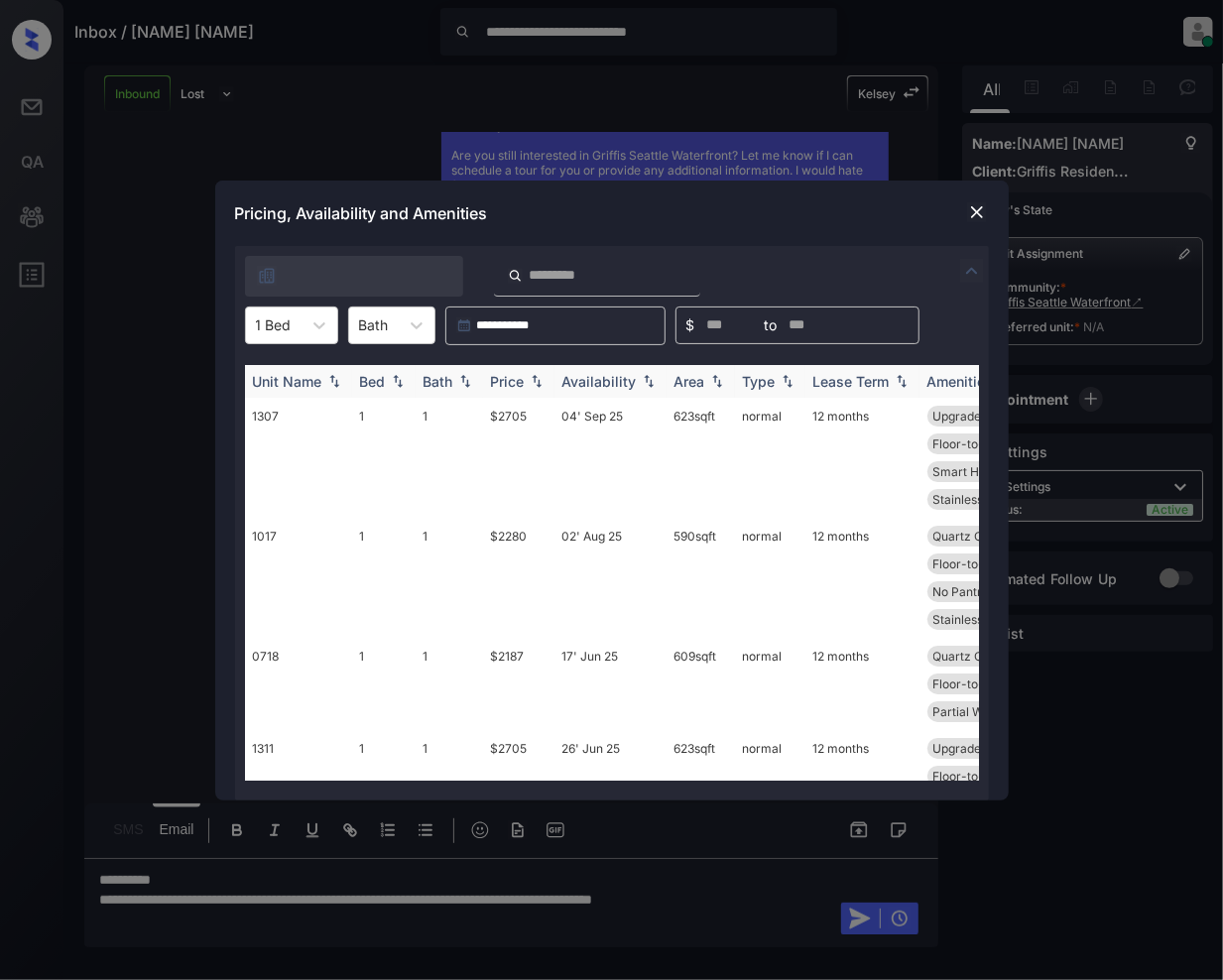 click at bounding box center [537, 381] 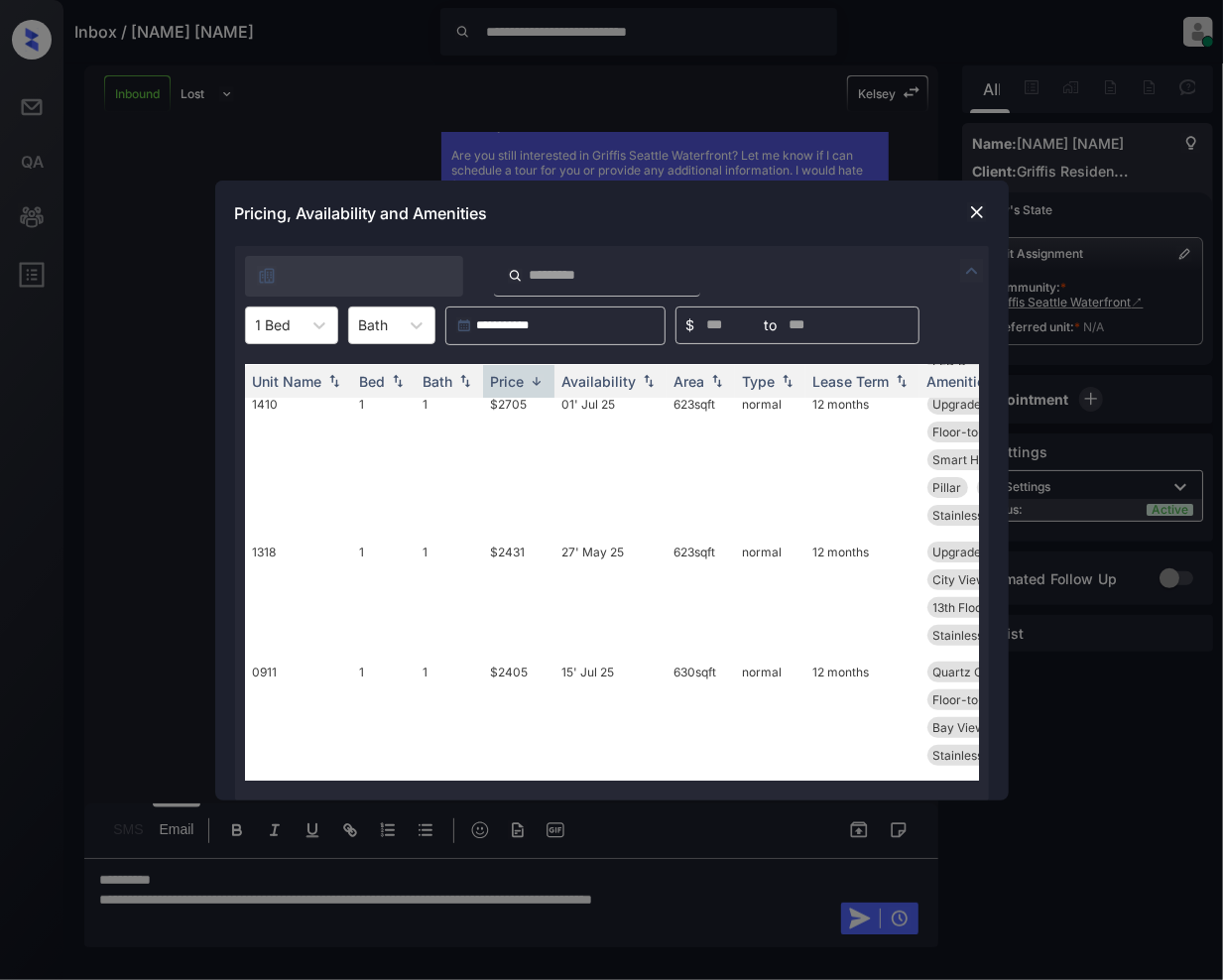 scroll, scrollTop: 690, scrollLeft: 0, axis: vertical 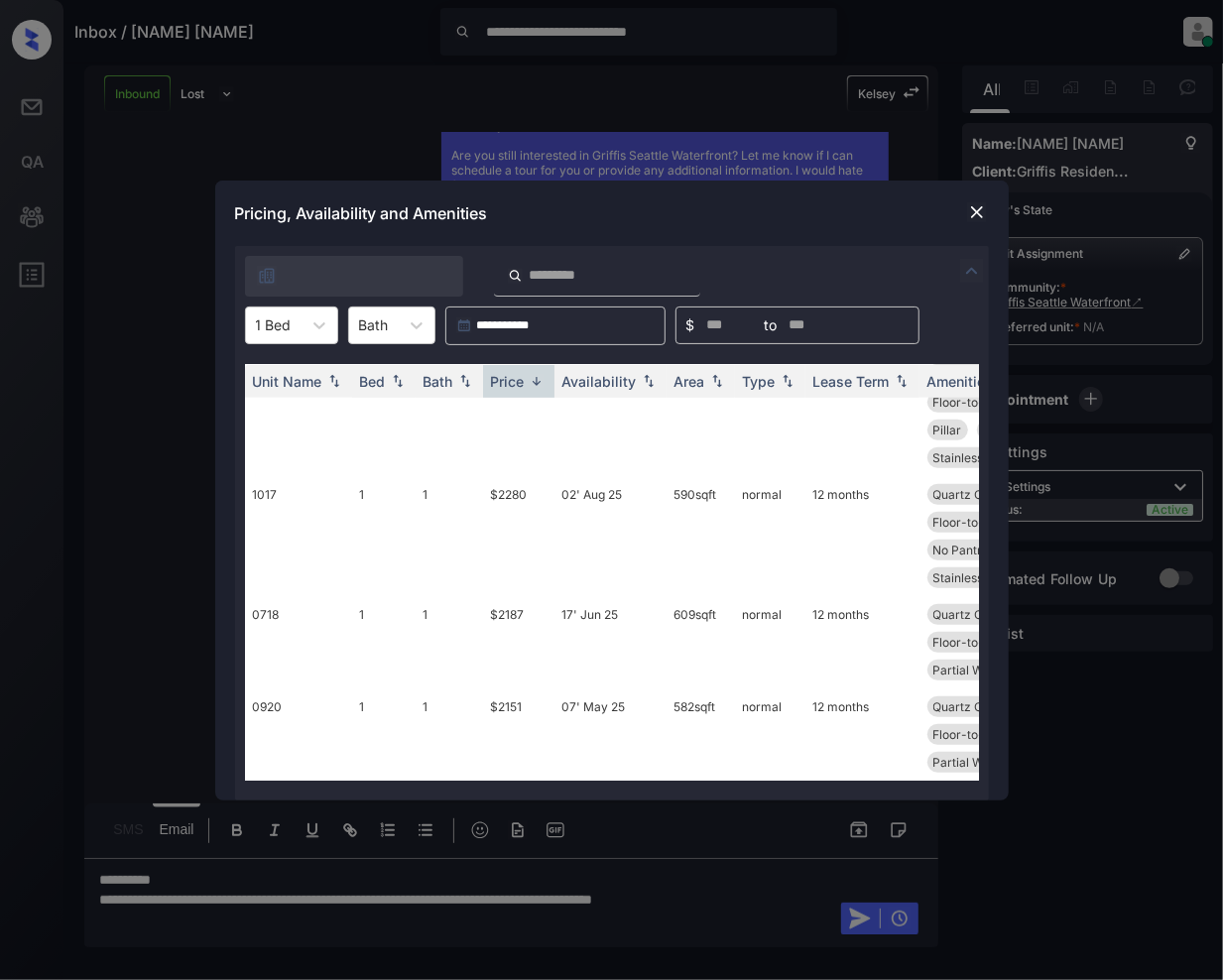 click at bounding box center (977, 212) 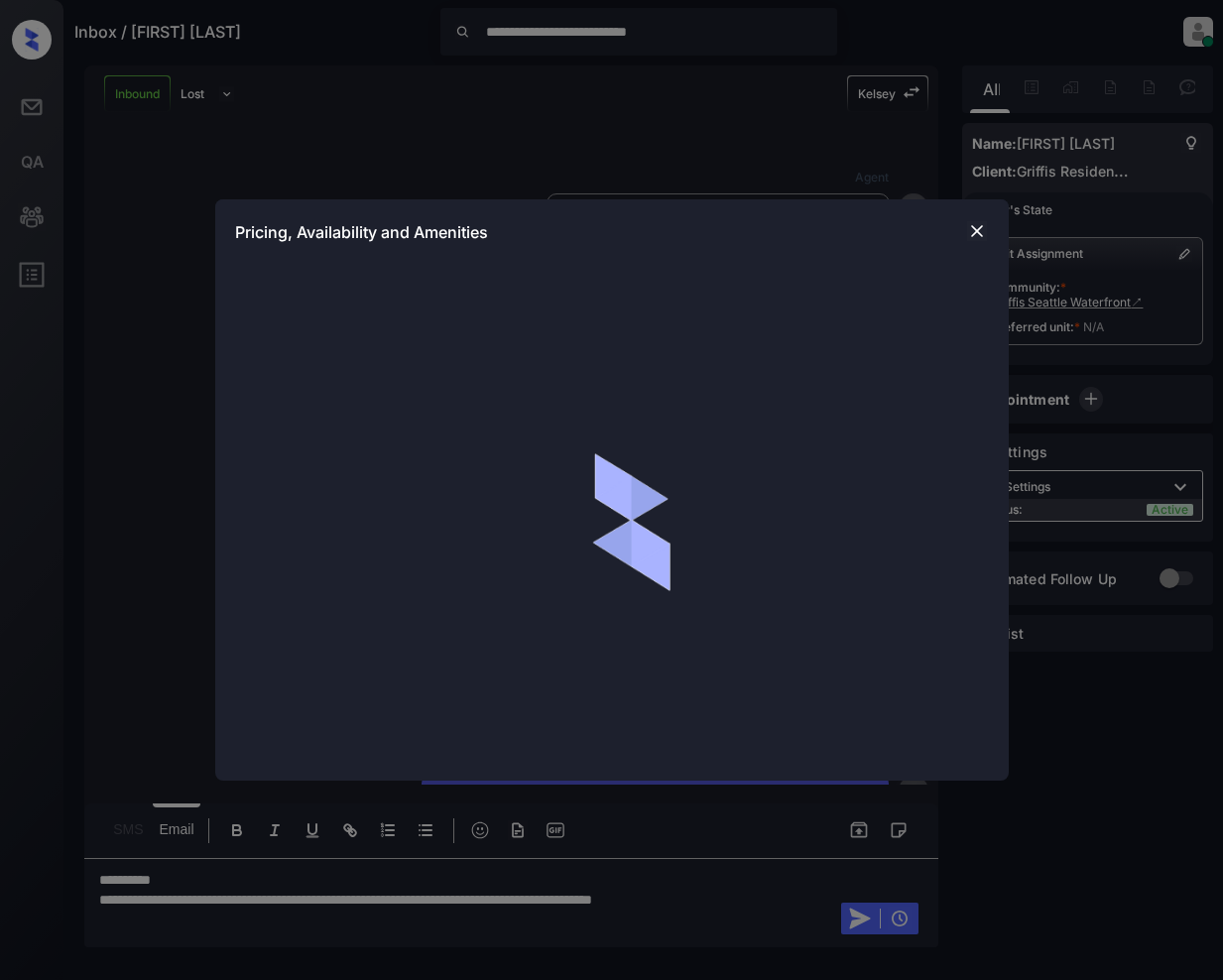 scroll, scrollTop: 0, scrollLeft: 0, axis: both 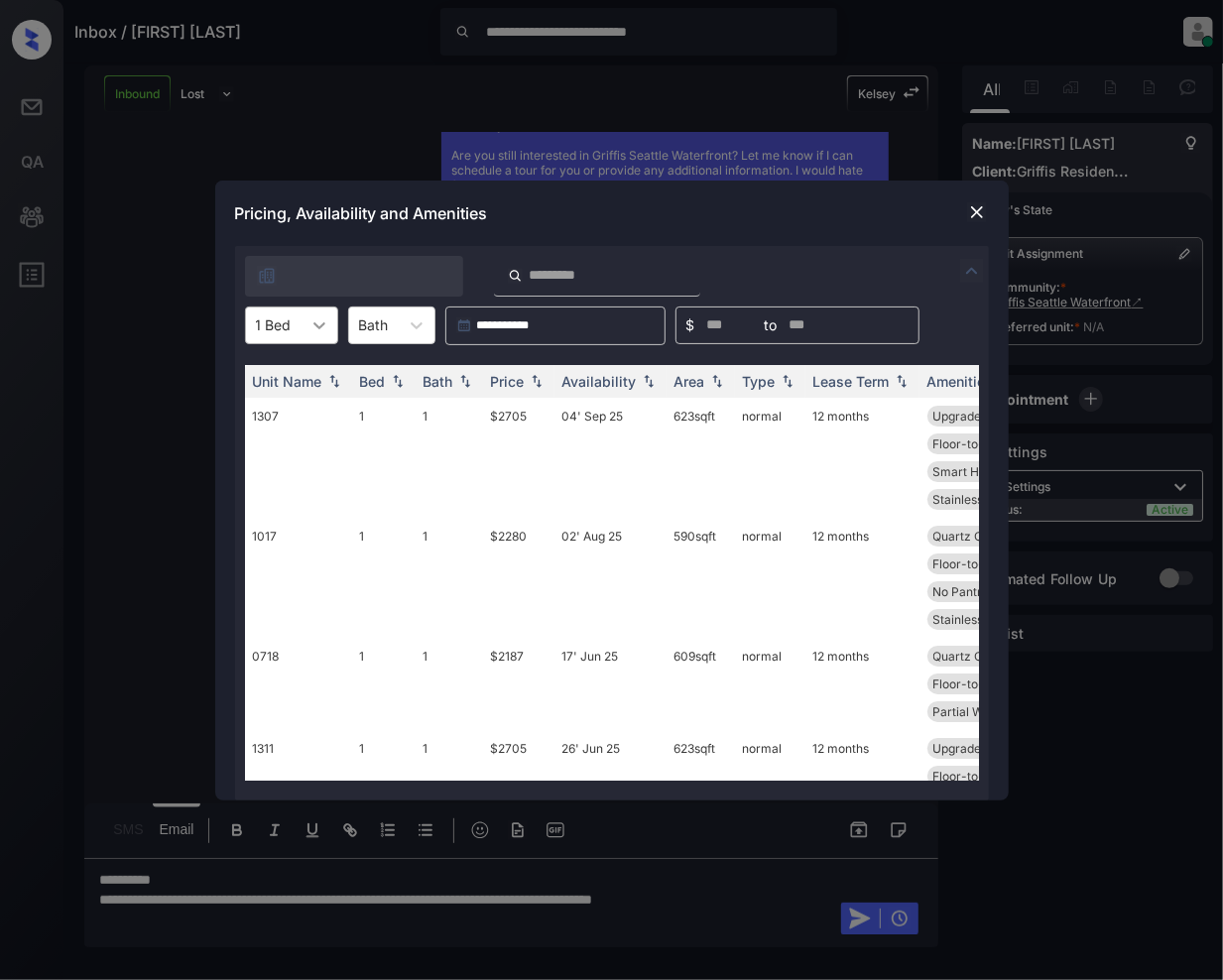 click 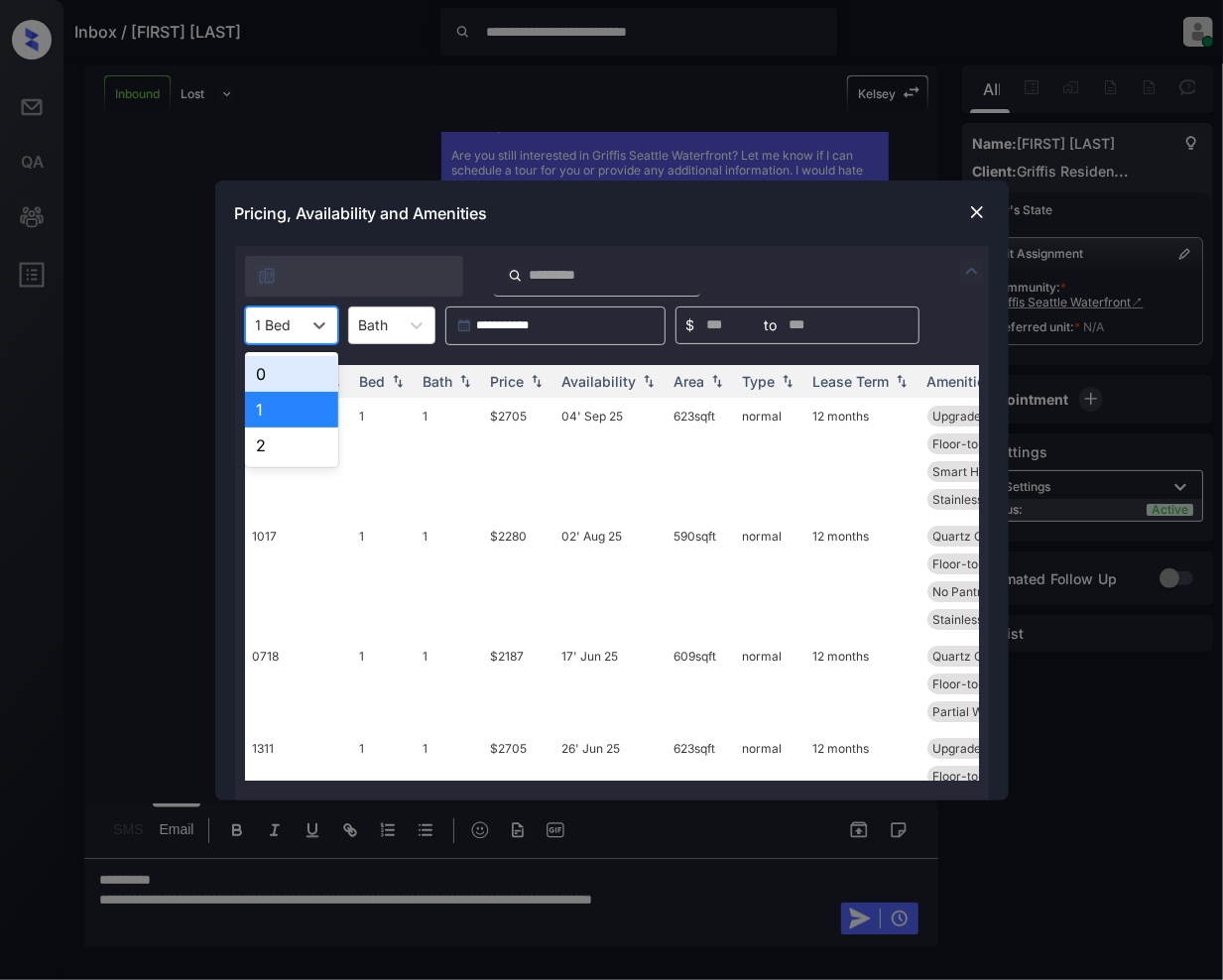 click on "0" at bounding box center (292, 374) 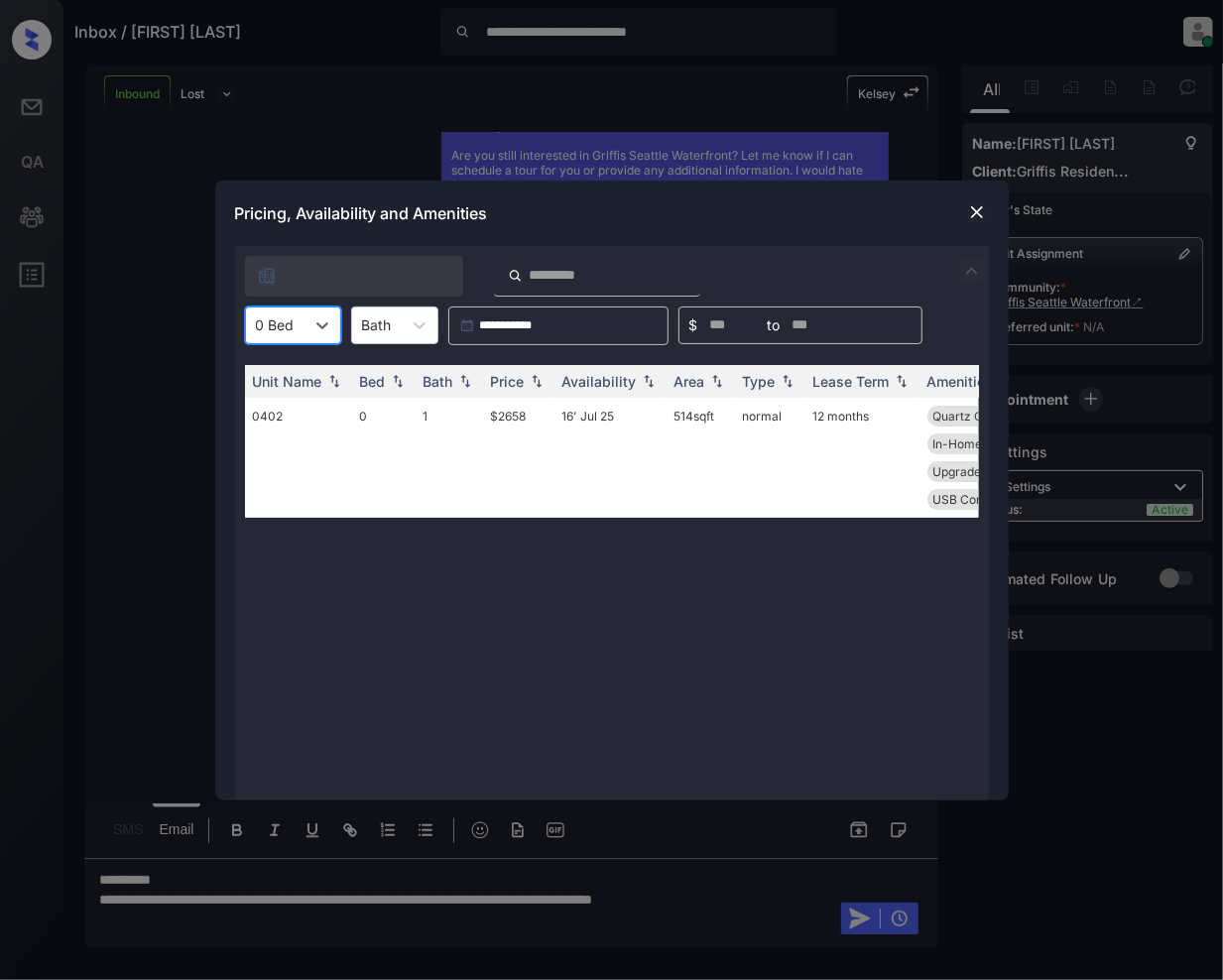 click at bounding box center [977, 212] 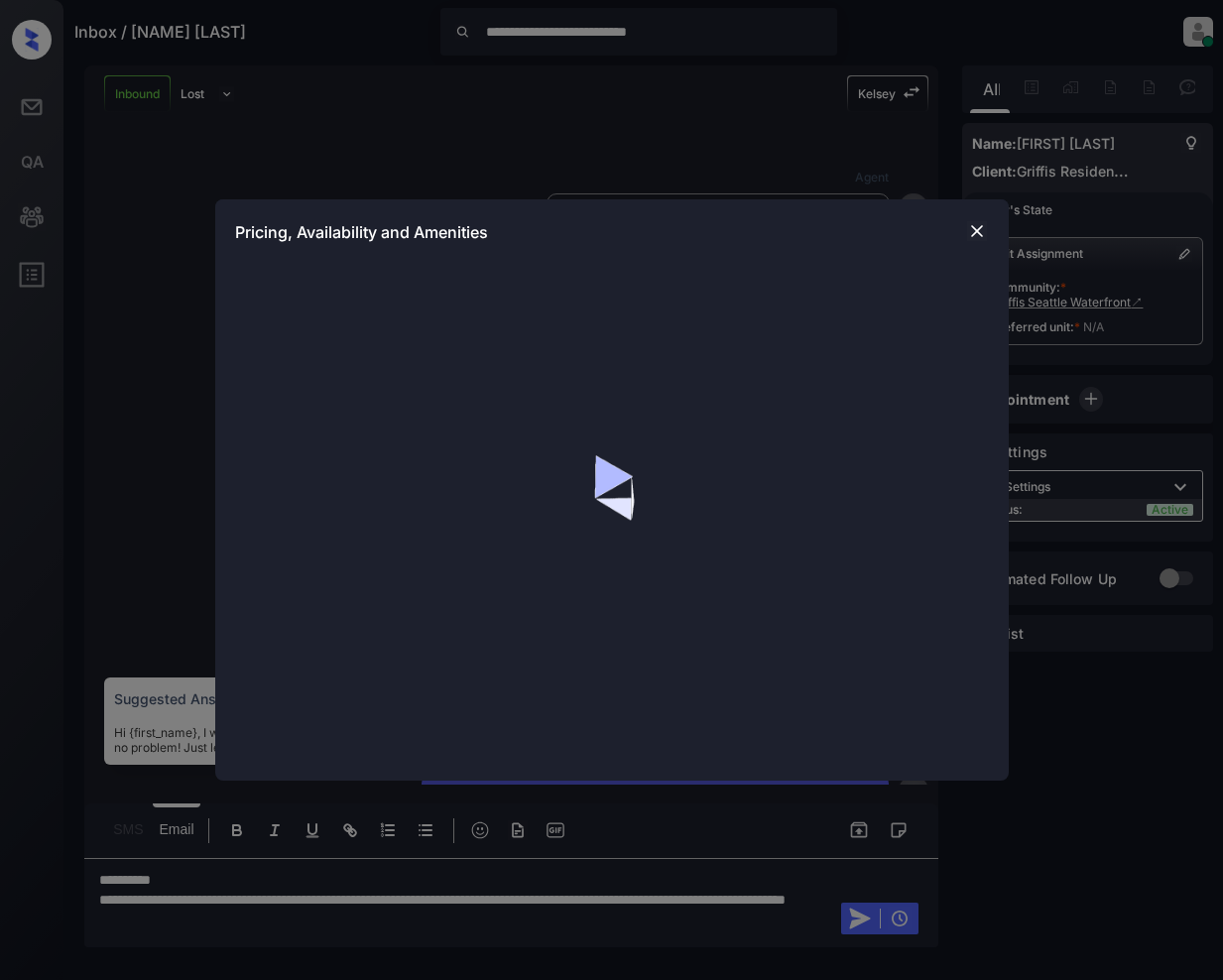 scroll, scrollTop: 0, scrollLeft: 0, axis: both 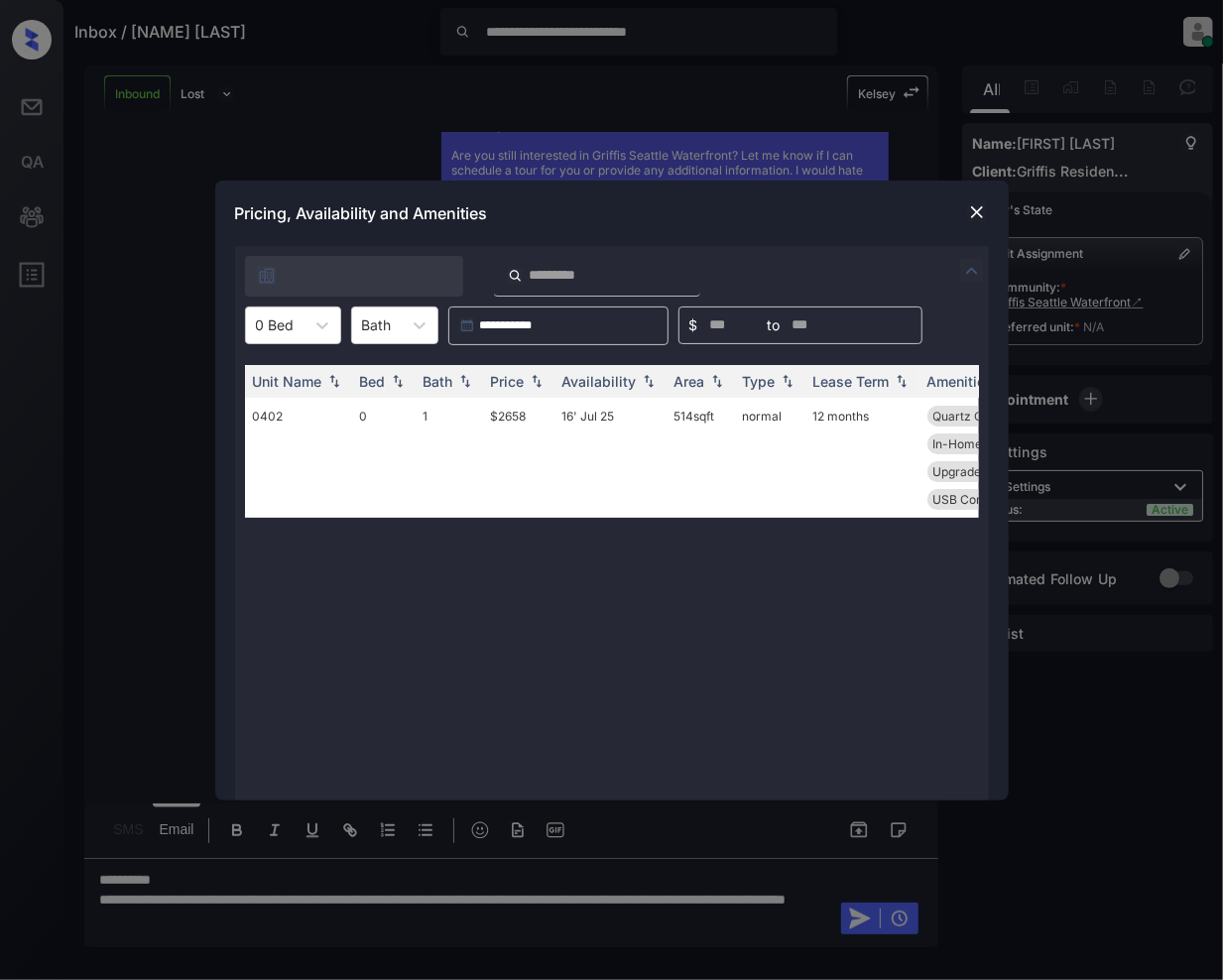 click on "**********" at bounding box center (611, 490) 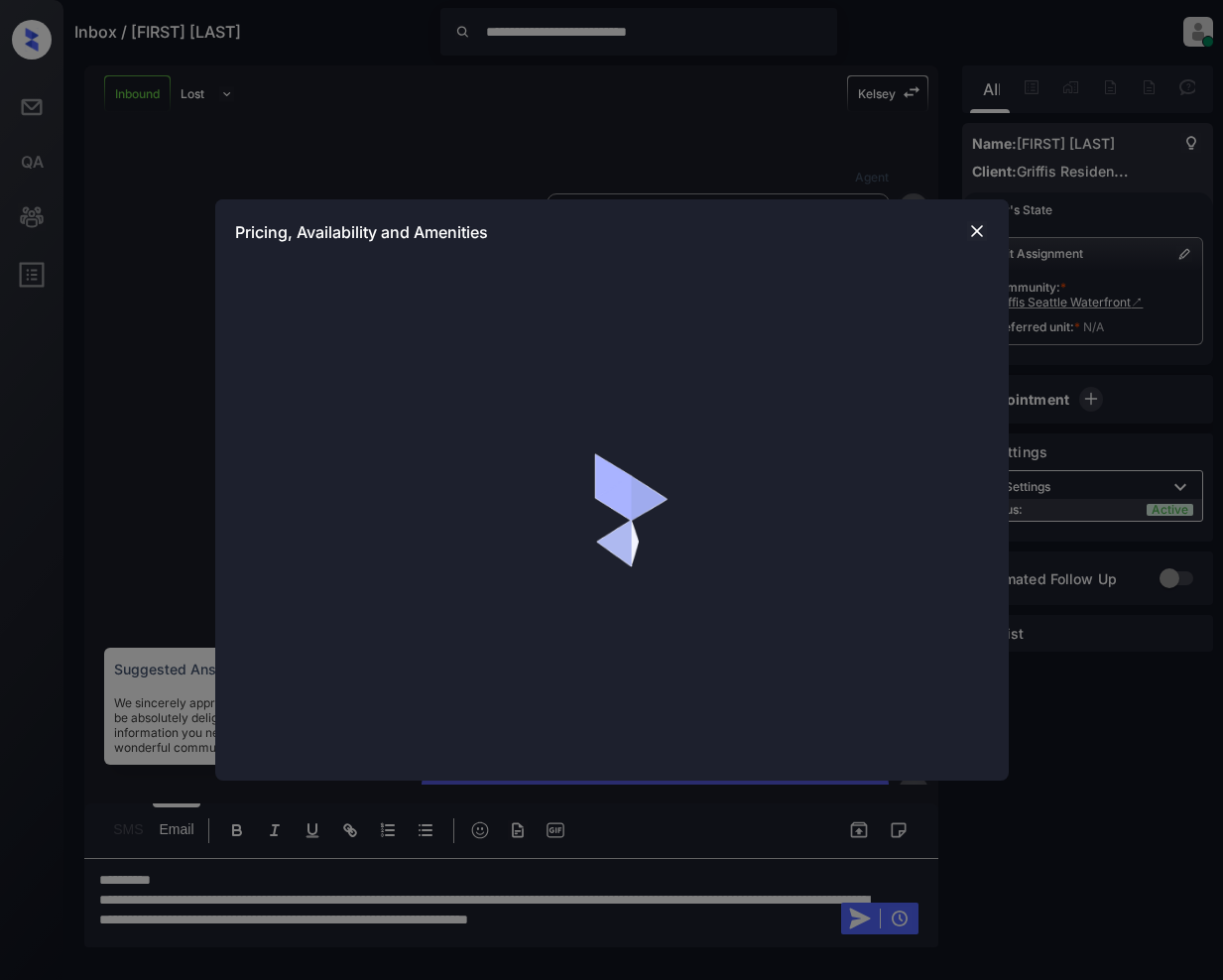 scroll, scrollTop: 0, scrollLeft: 0, axis: both 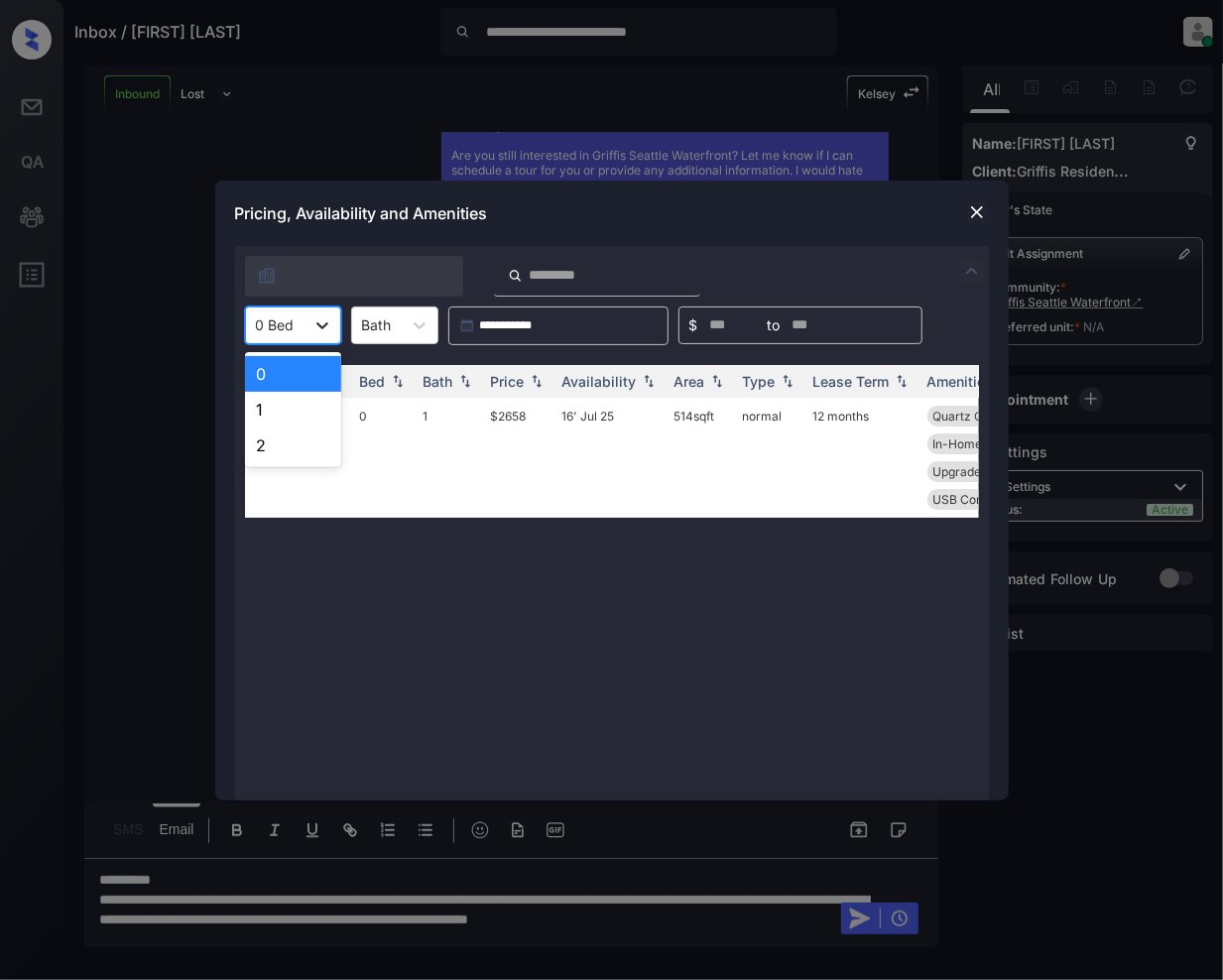 click 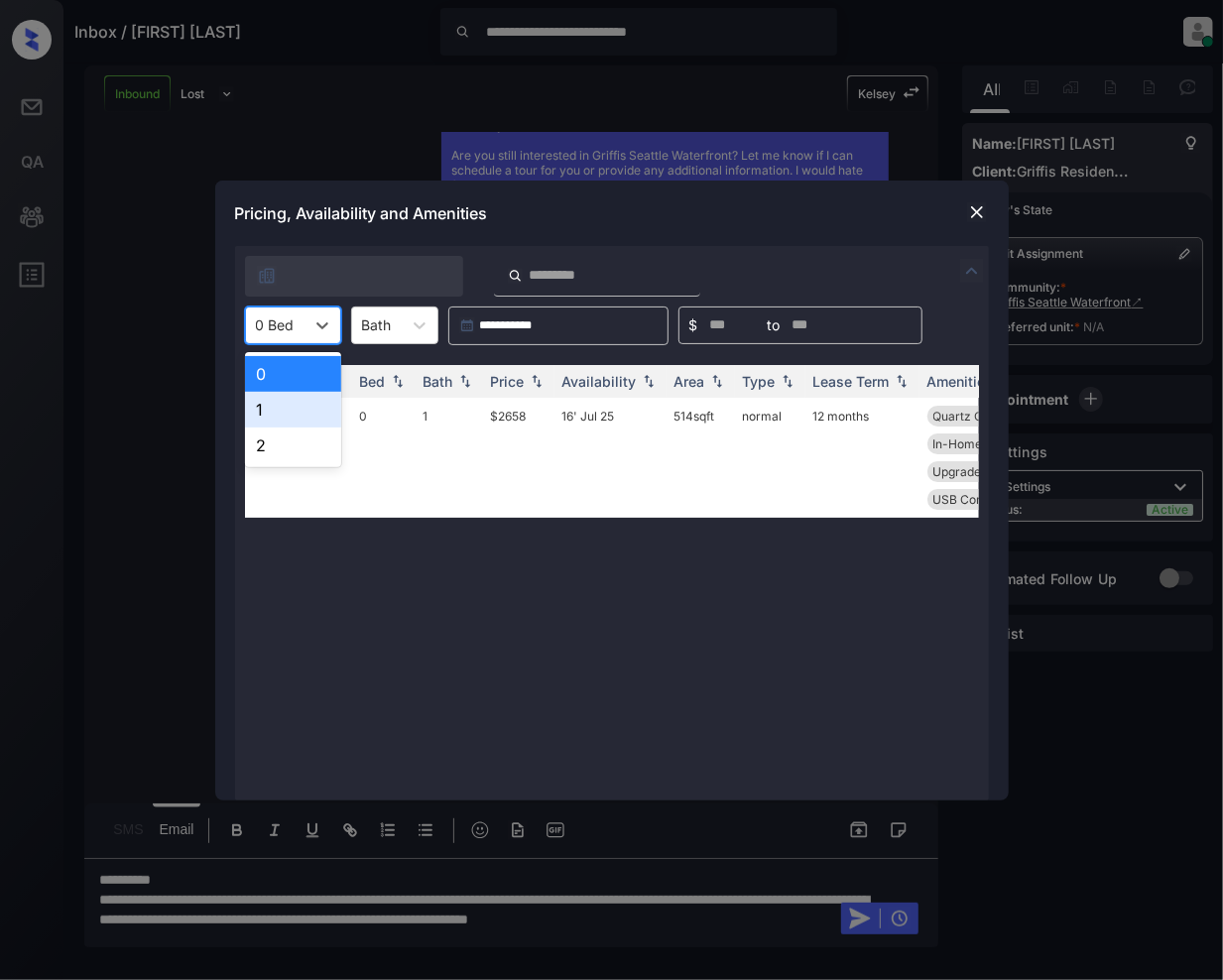 click on "1" at bounding box center [293, 410] 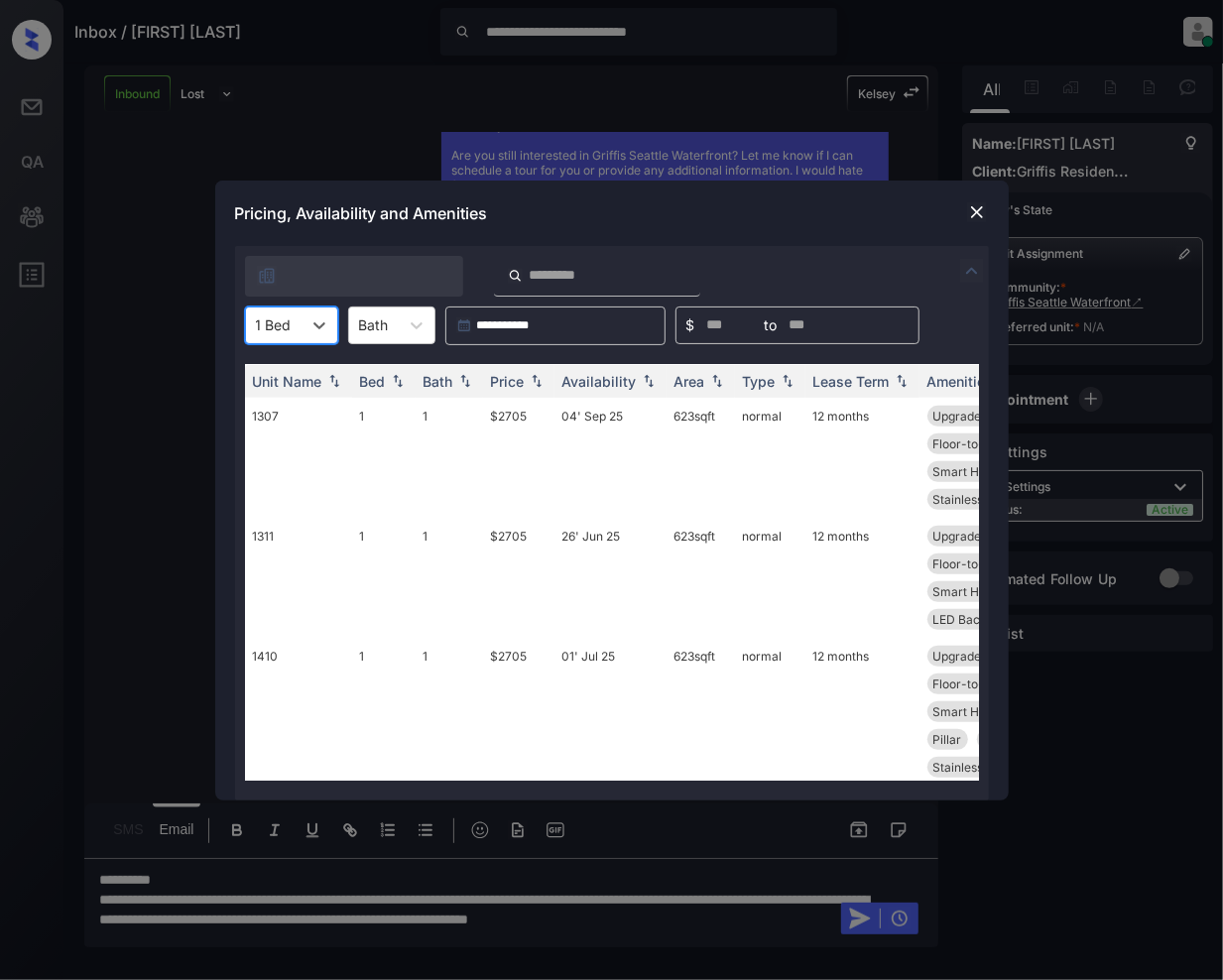 scroll, scrollTop: 690, scrollLeft: 0, axis: vertical 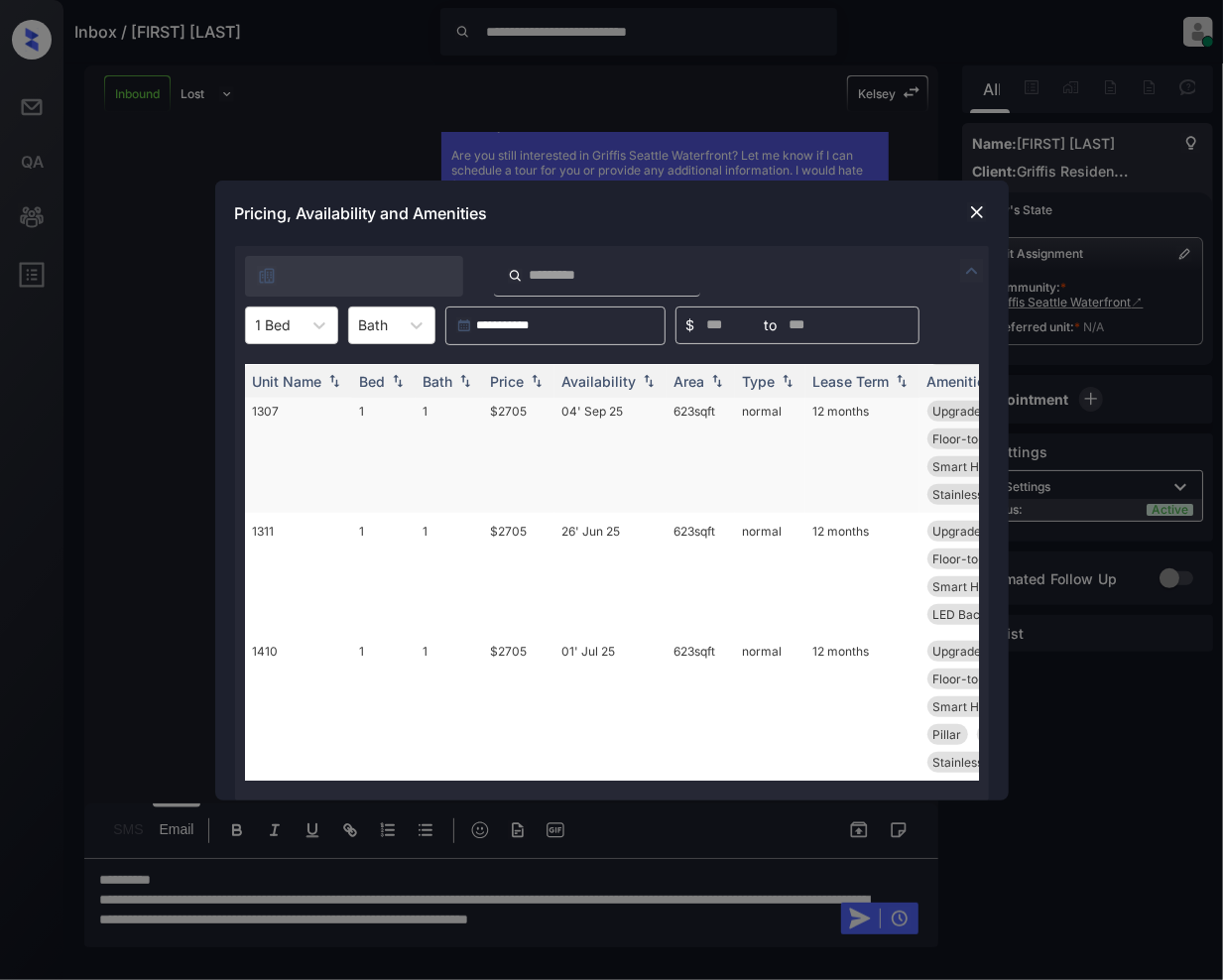 drag, startPoint x: 532, startPoint y: 379, endPoint x: 544, endPoint y: 532, distance: 153.46987 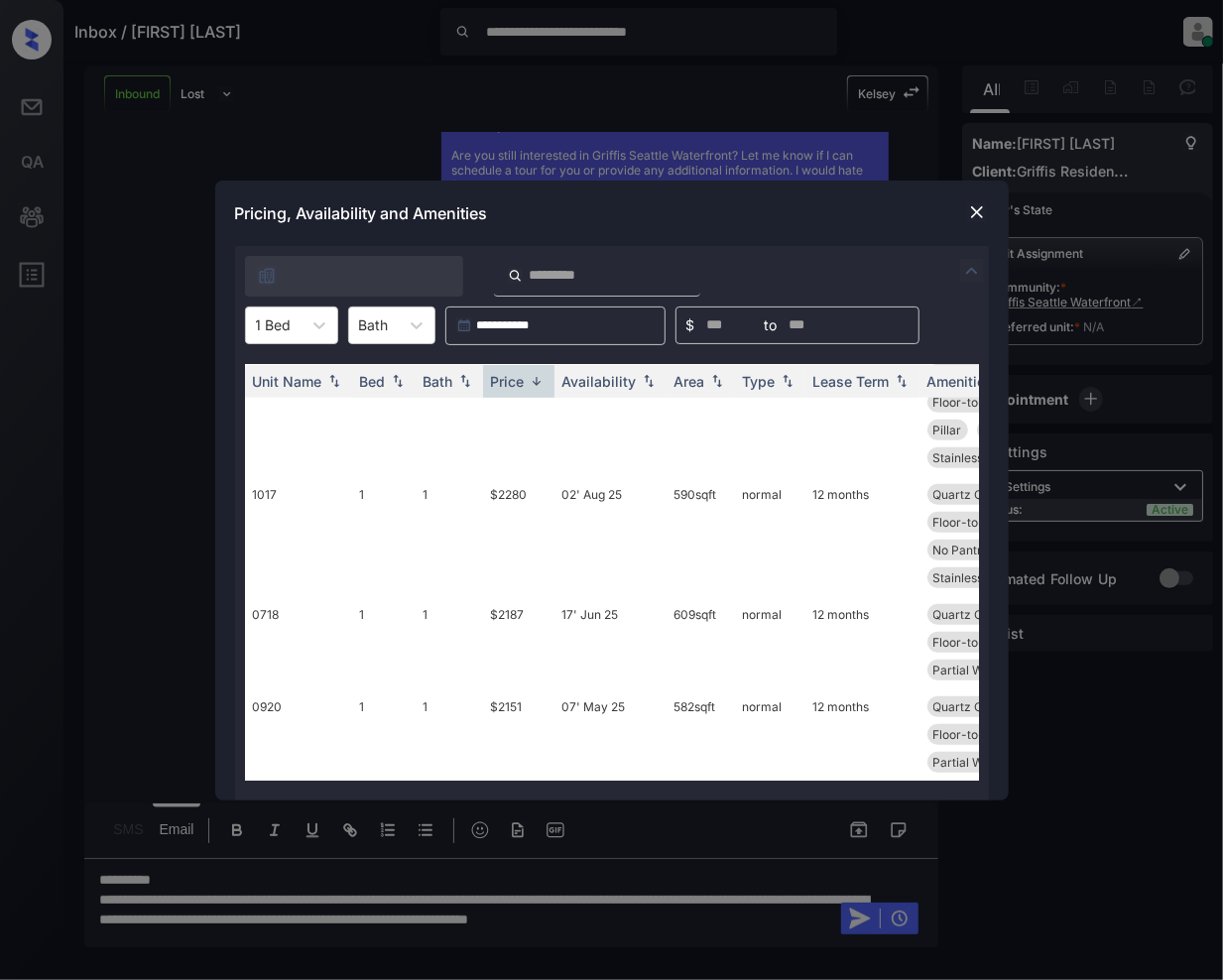 click at bounding box center (977, 212) 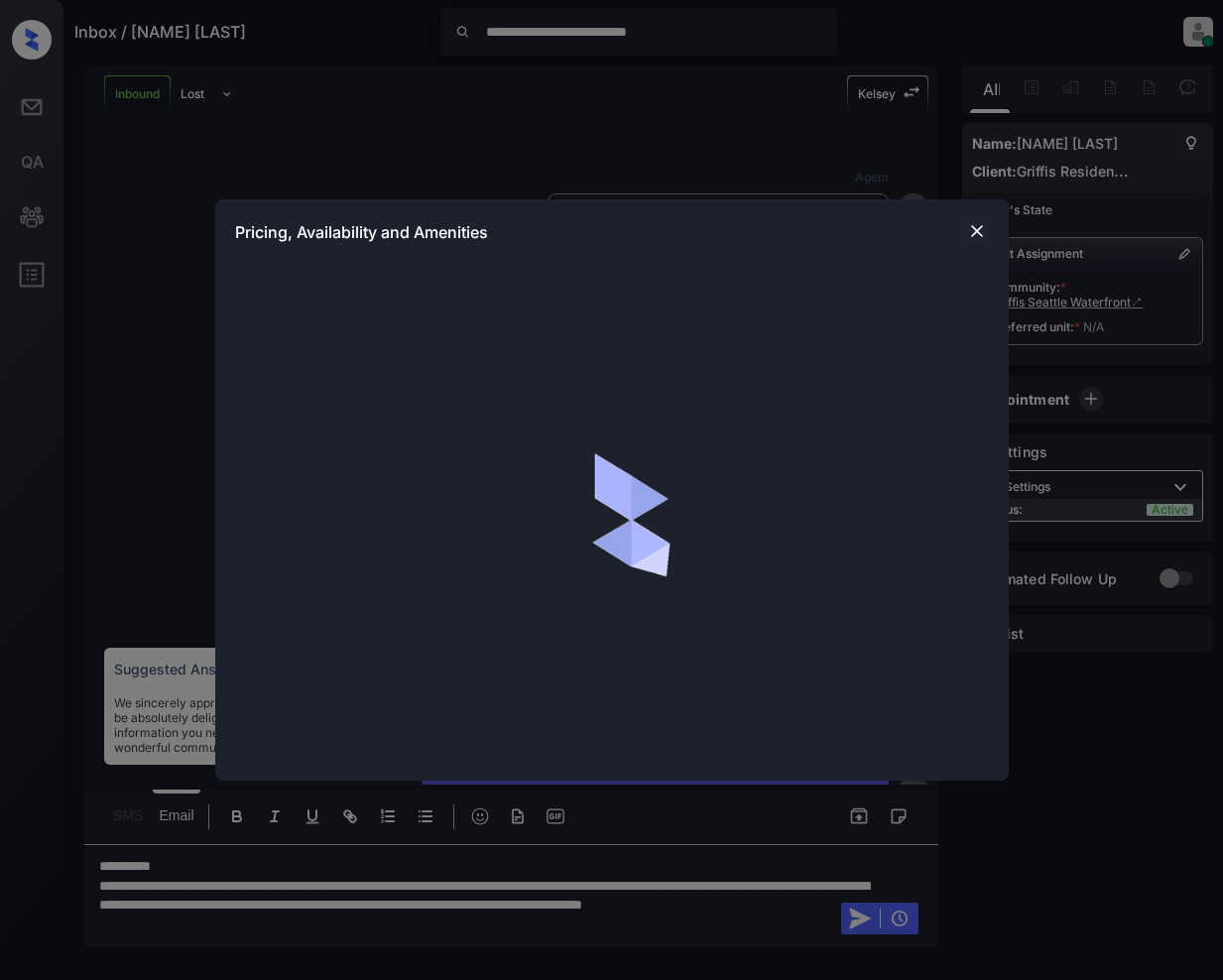 scroll, scrollTop: 0, scrollLeft: 0, axis: both 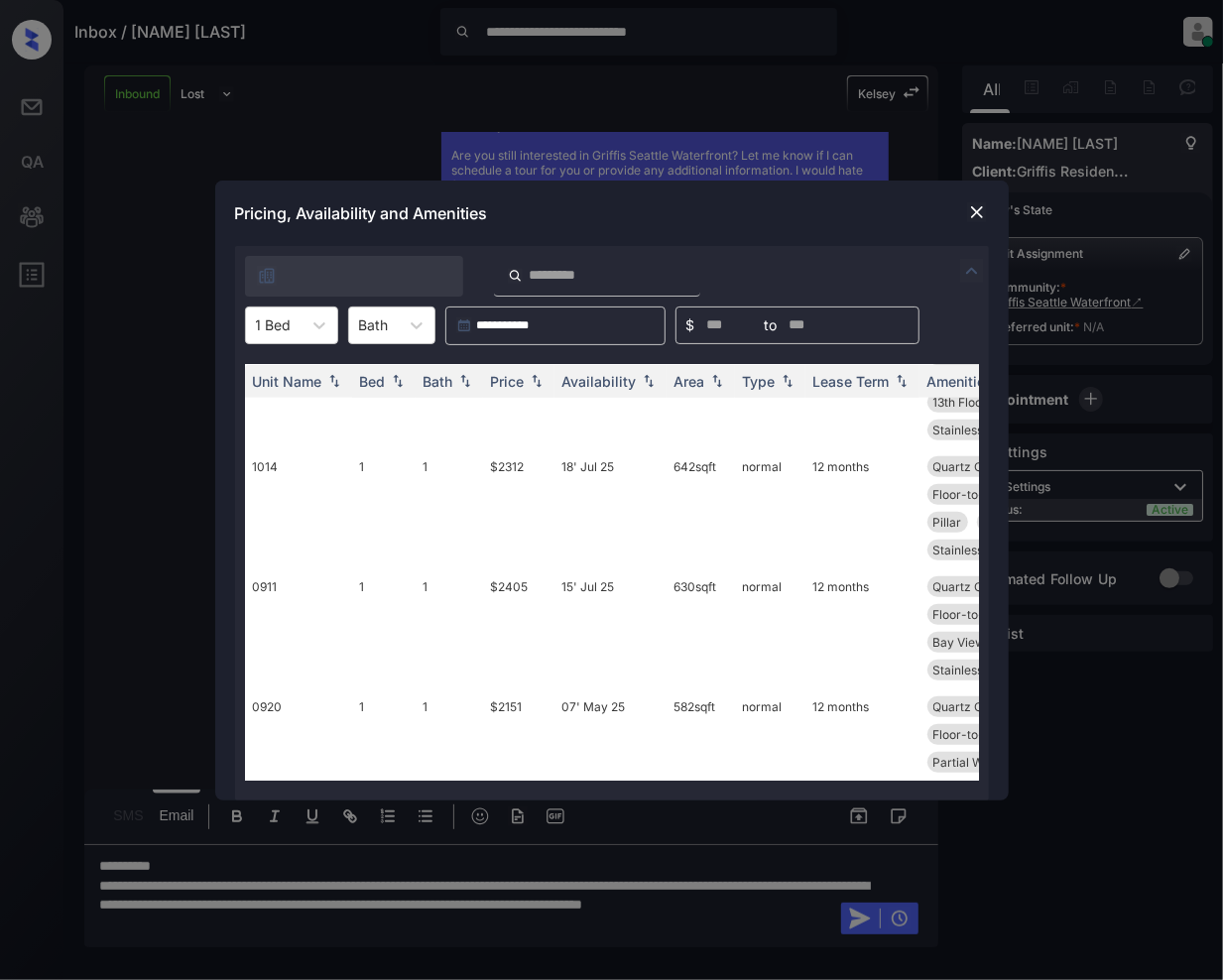 click on "**********" at bounding box center (611, 490) 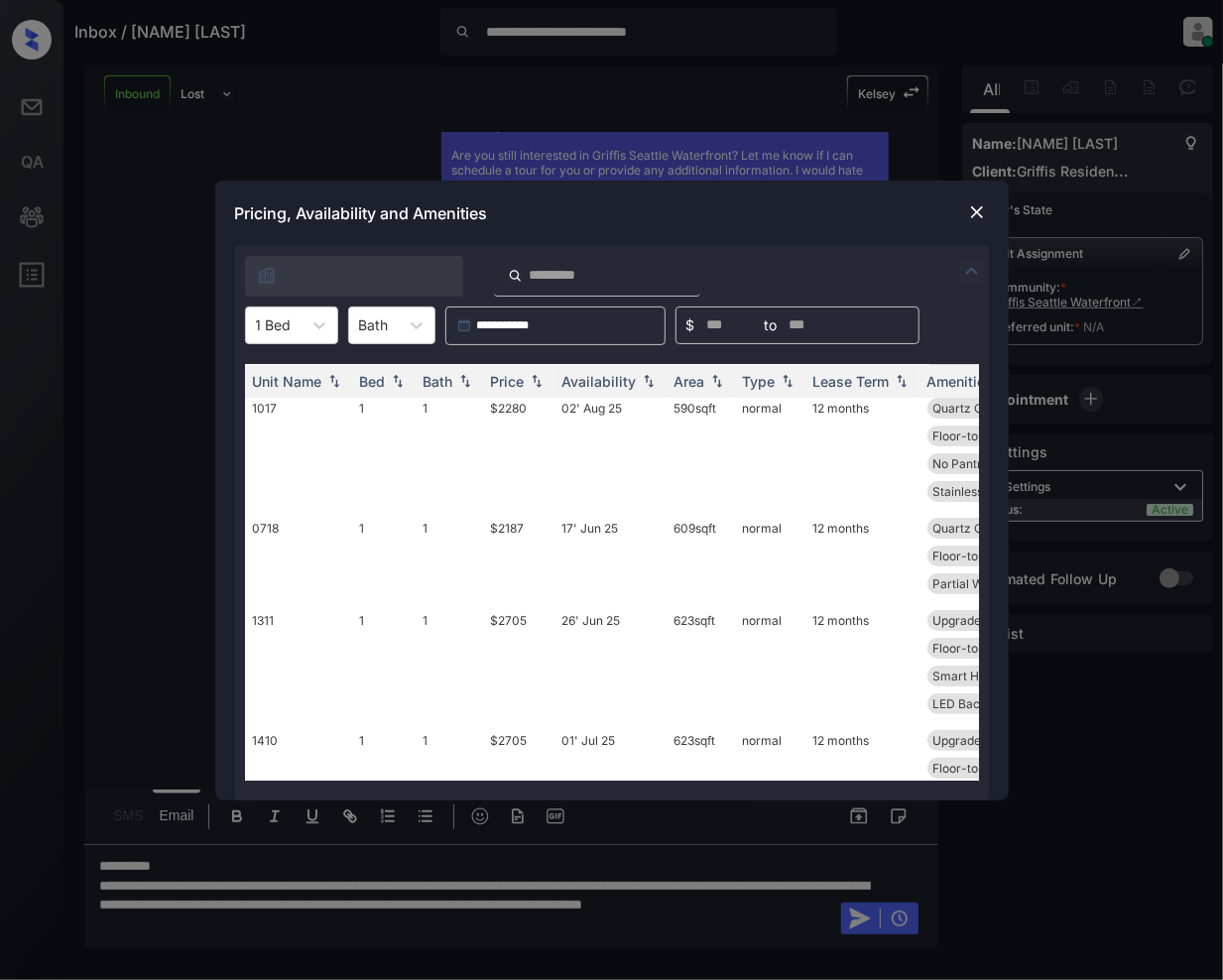 scroll, scrollTop: 124, scrollLeft: 0, axis: vertical 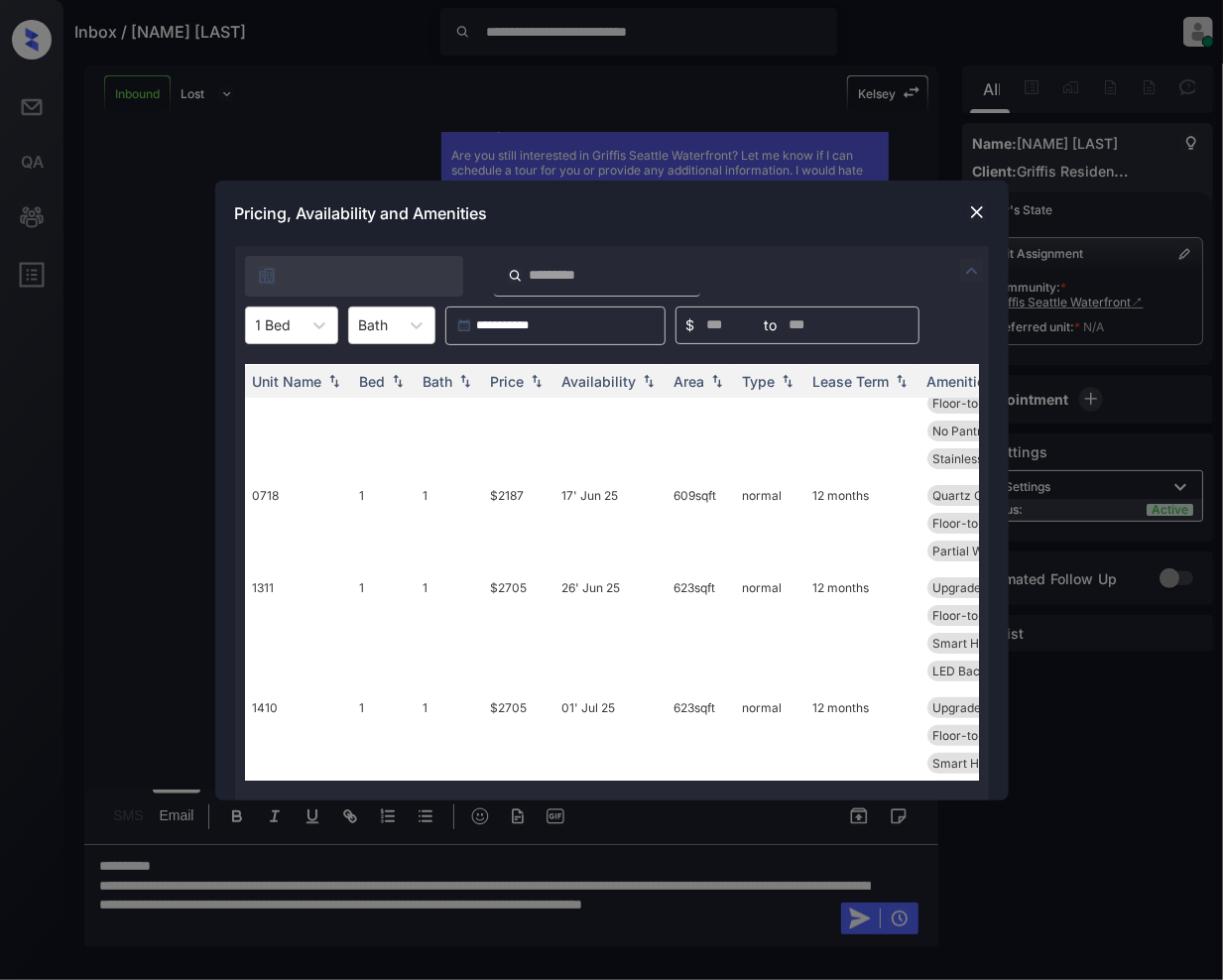 click at bounding box center (977, 212) 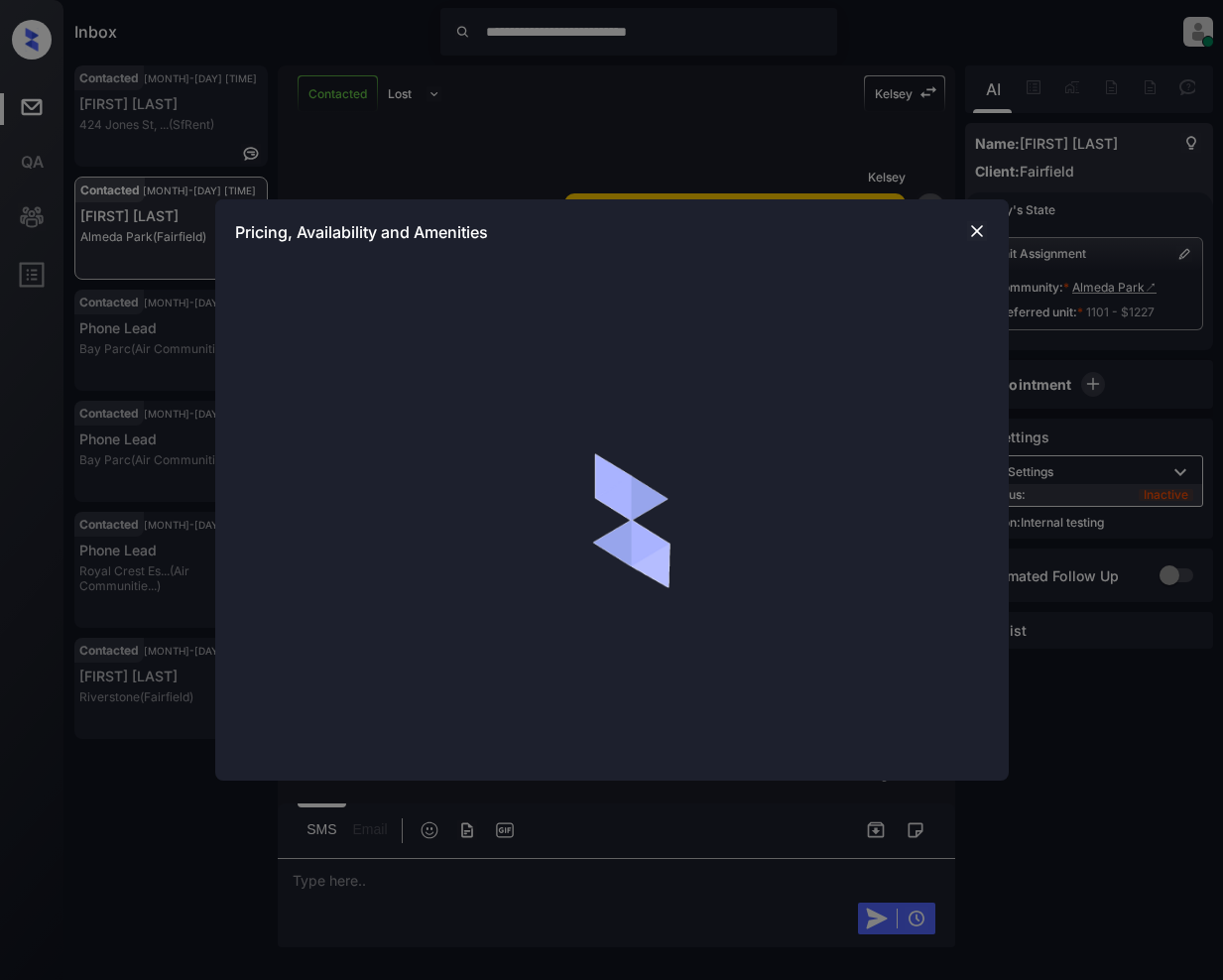 scroll, scrollTop: 0, scrollLeft: 0, axis: both 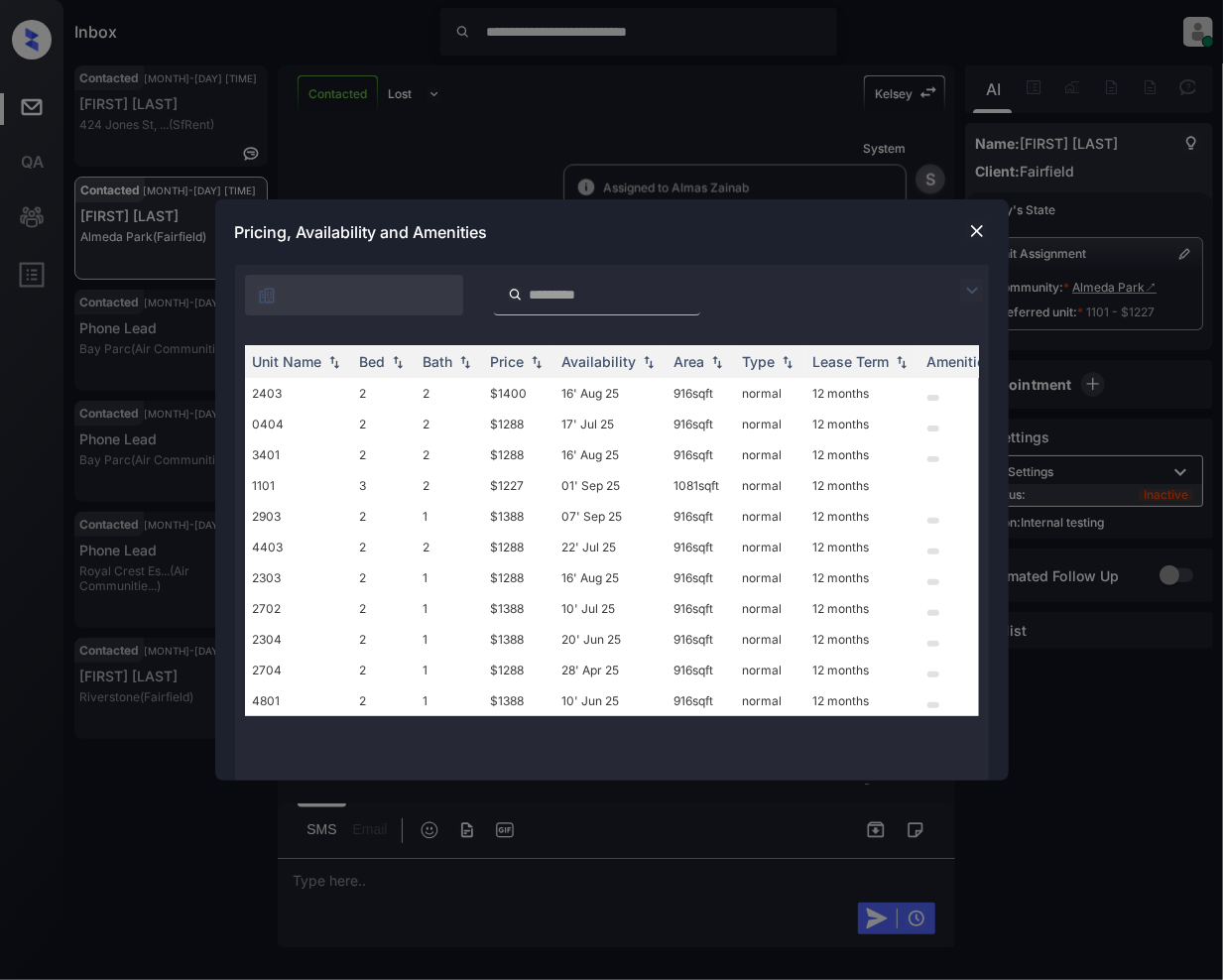 click at bounding box center [977, 231] 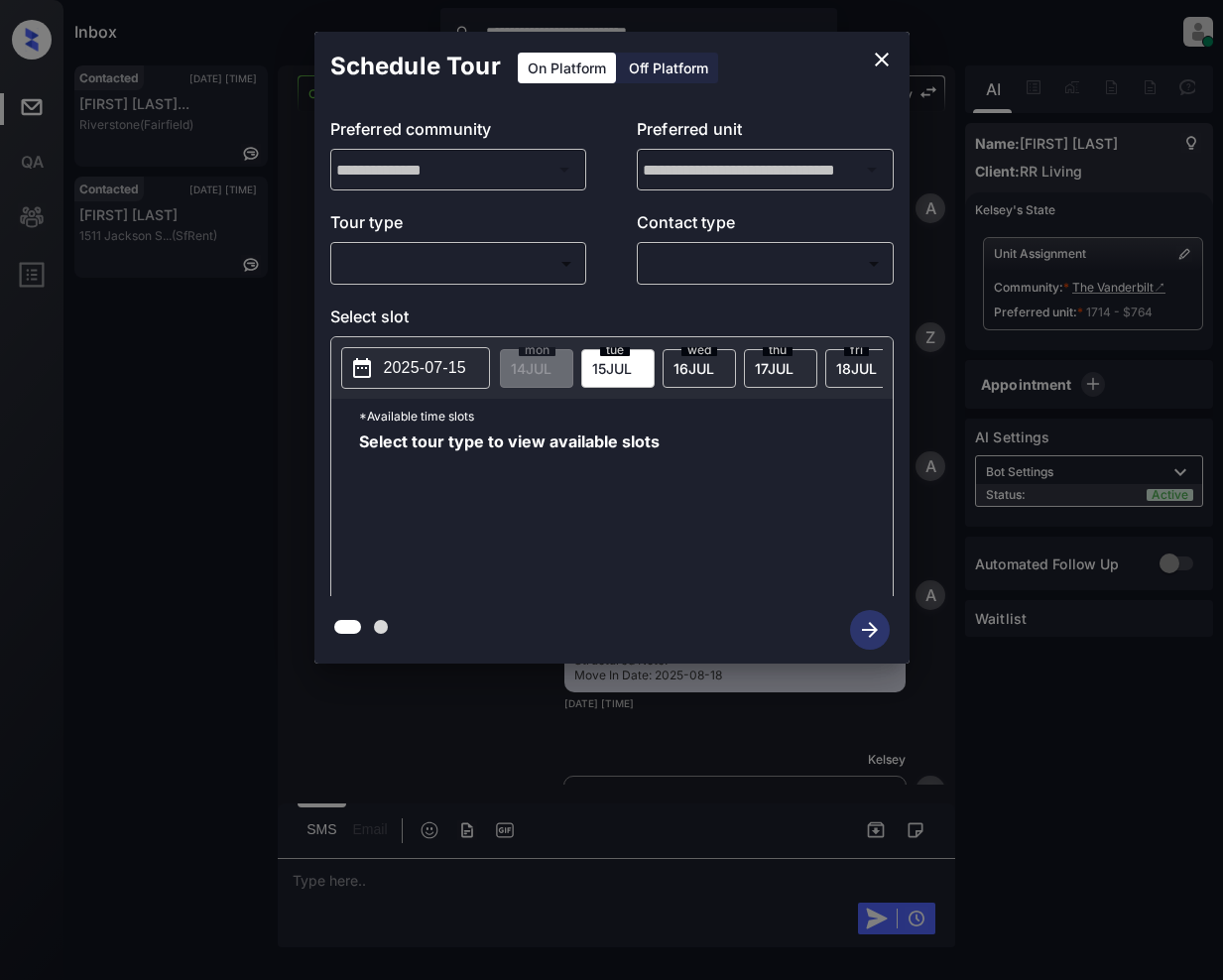 scroll, scrollTop: 0, scrollLeft: 0, axis: both 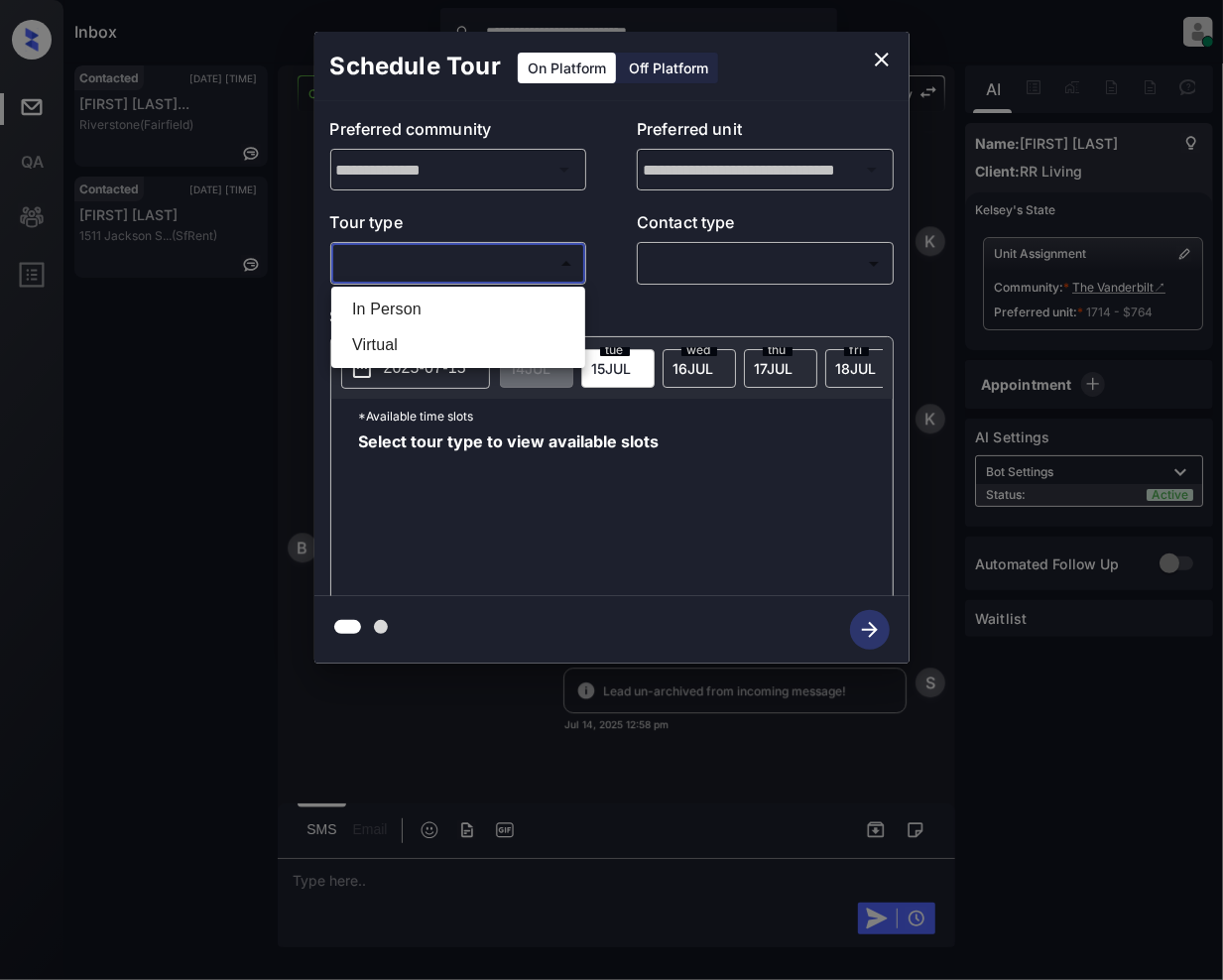 click on "**********" at bounding box center (611, 490) 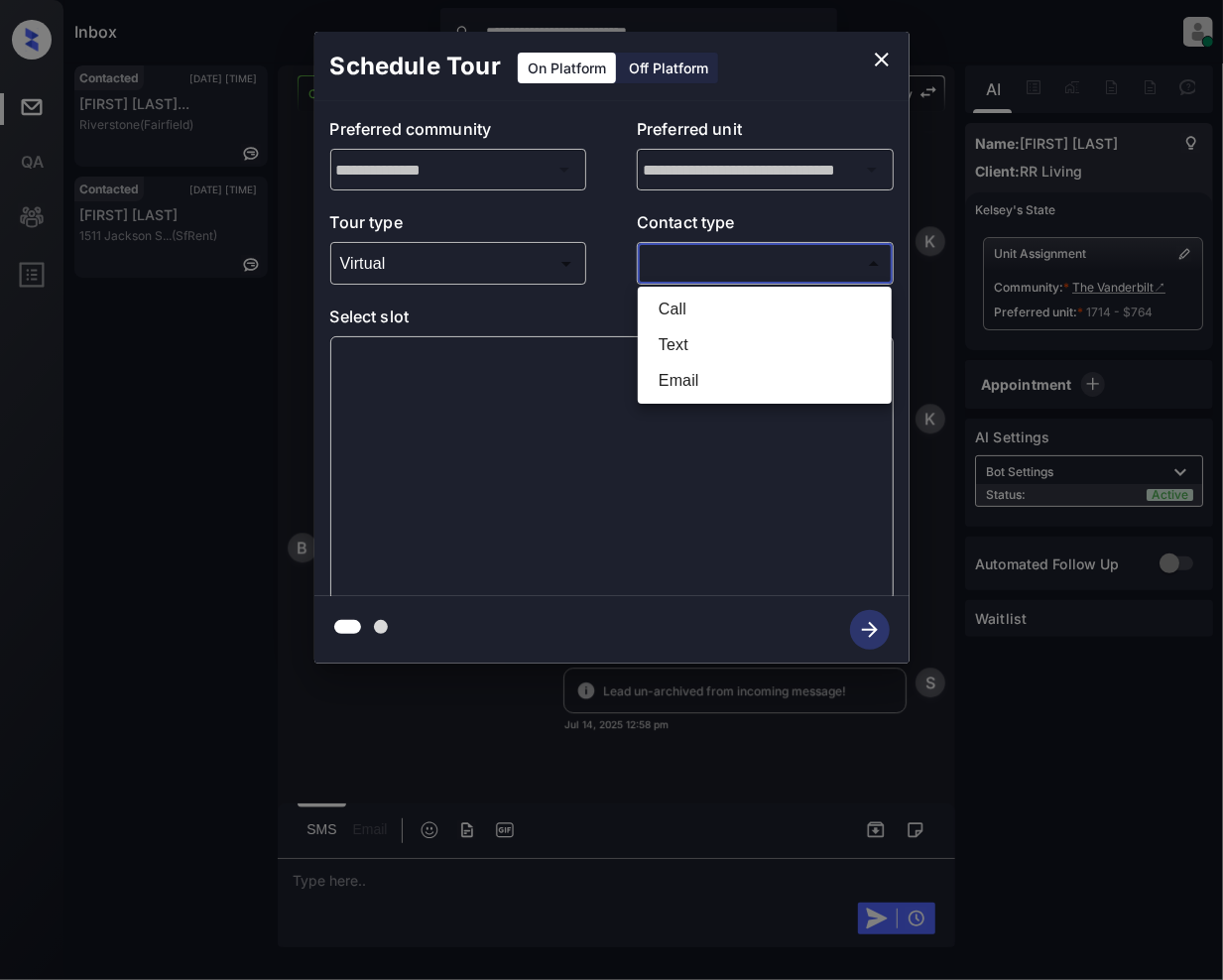 click on "**********" at bounding box center (611, 490) 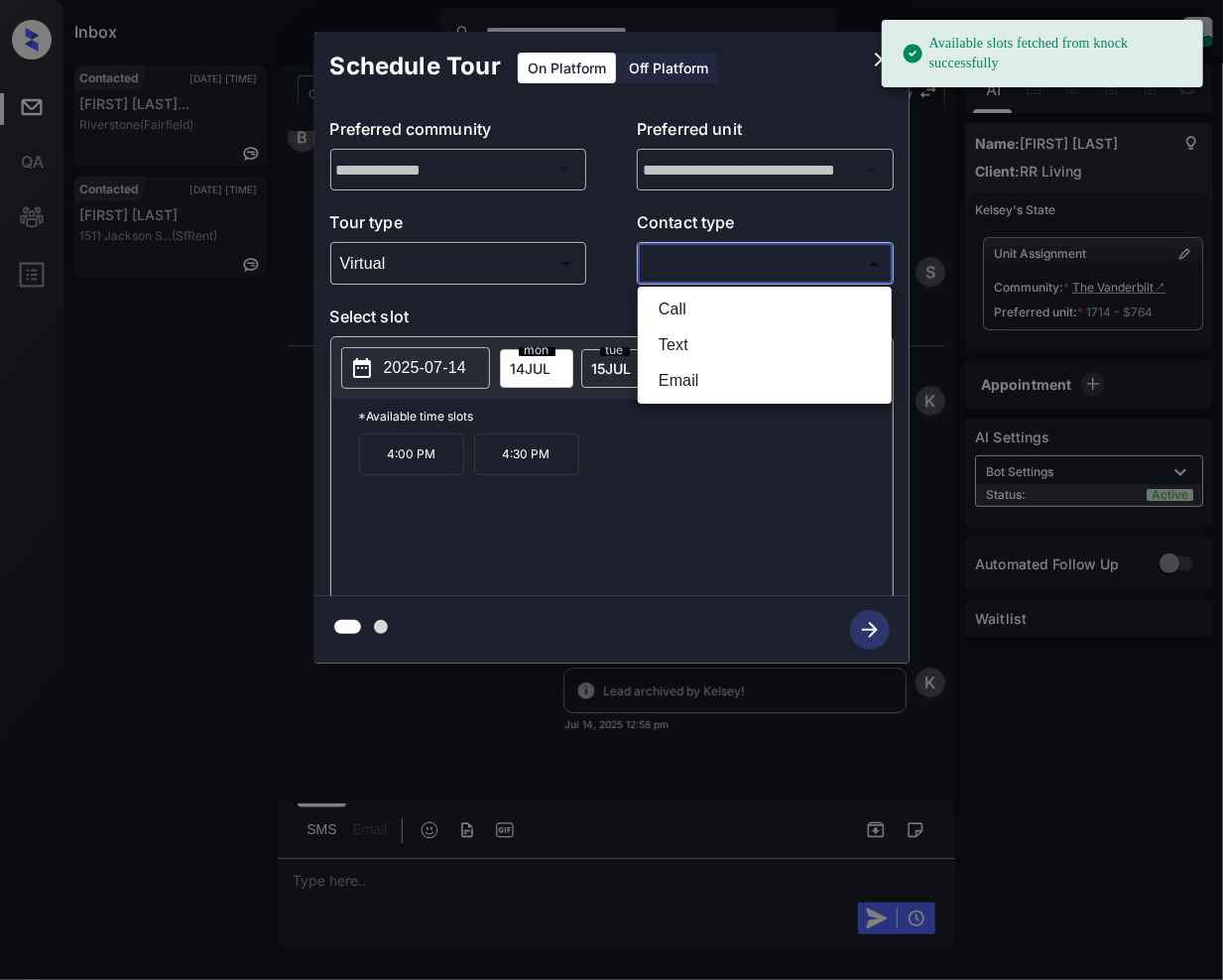 scroll, scrollTop: 2851, scrollLeft: 0, axis: vertical 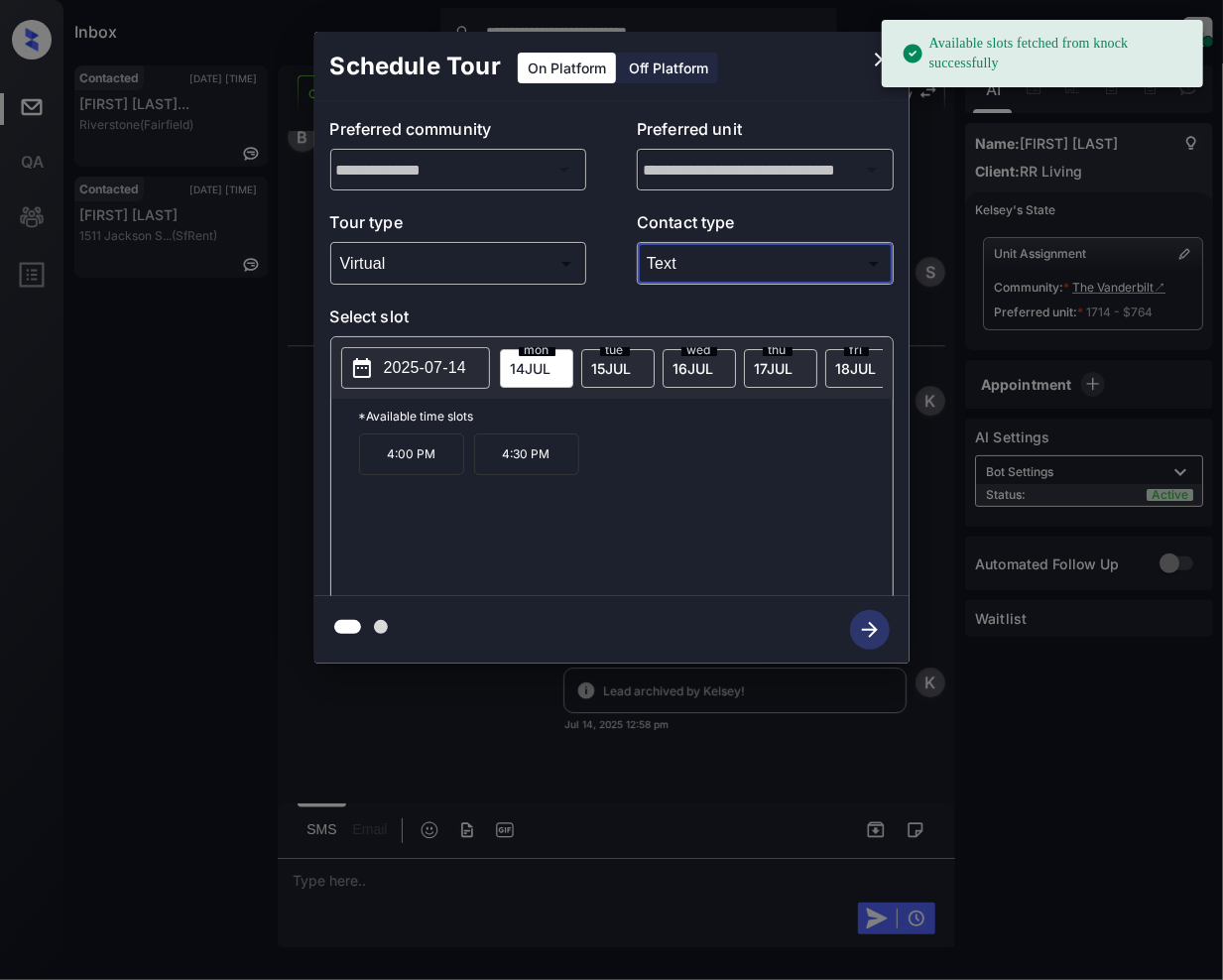 type on "****" 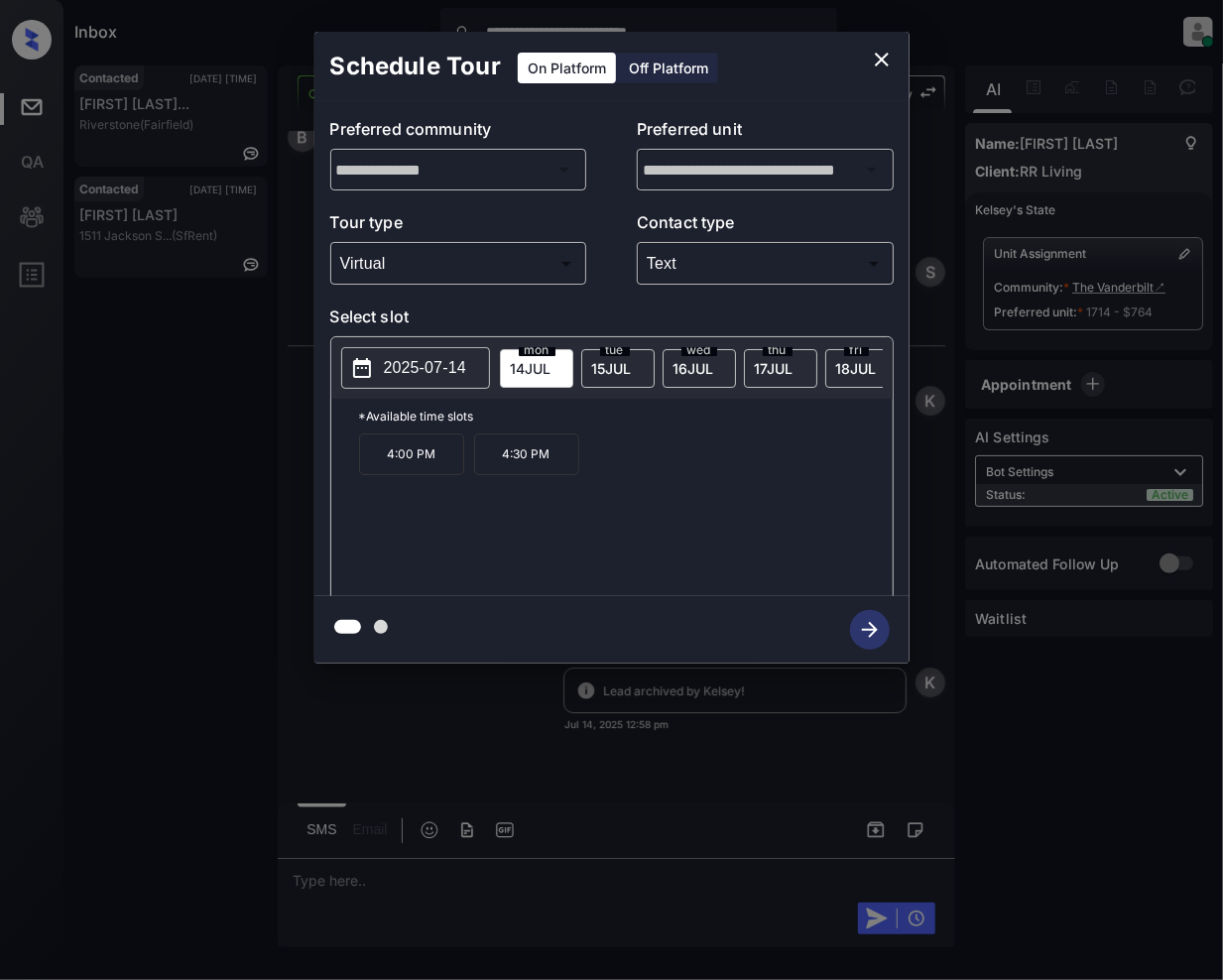 click on "15 JUL" at bounding box center (531, 368) 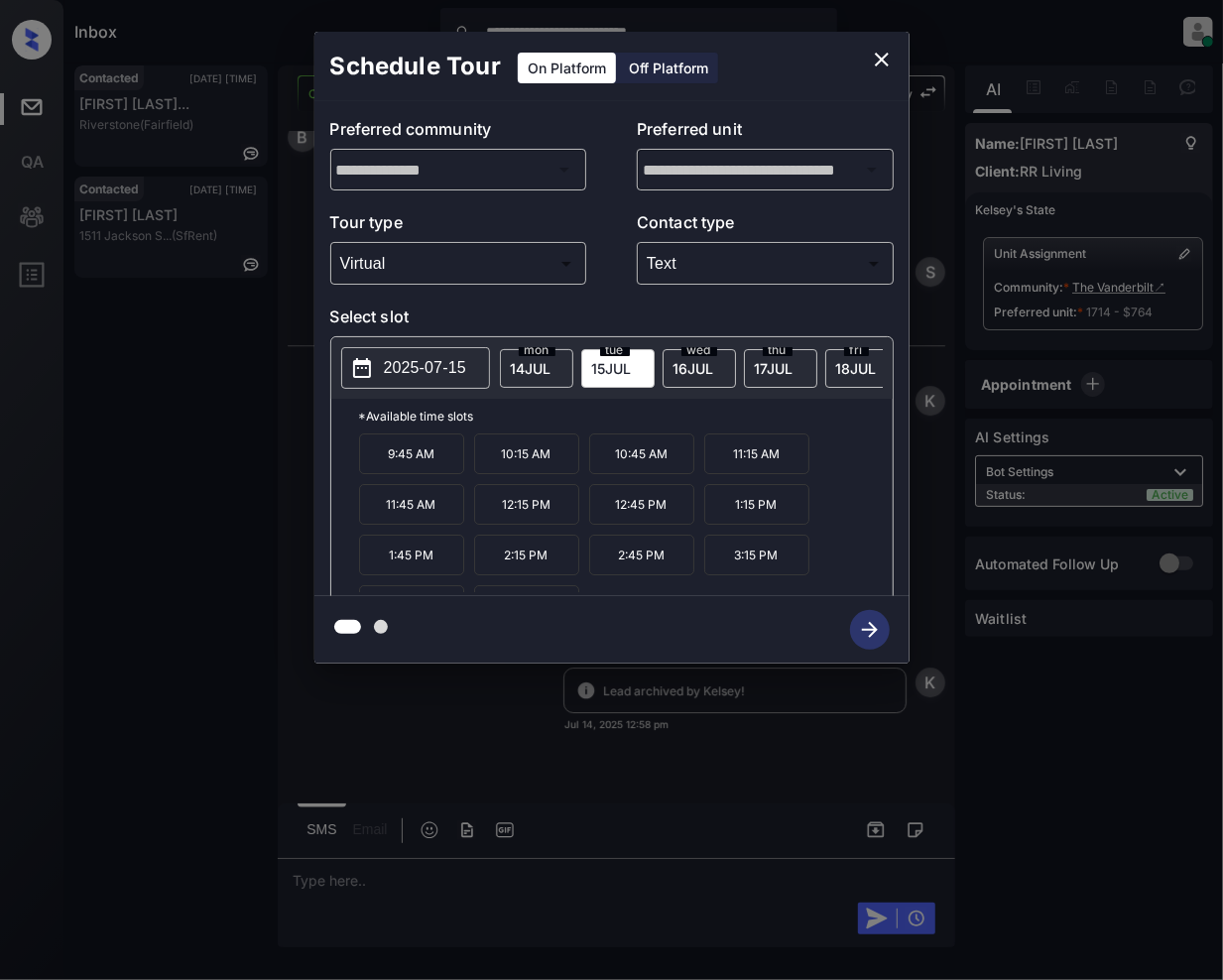 scroll, scrollTop: 36, scrollLeft: 0, axis: vertical 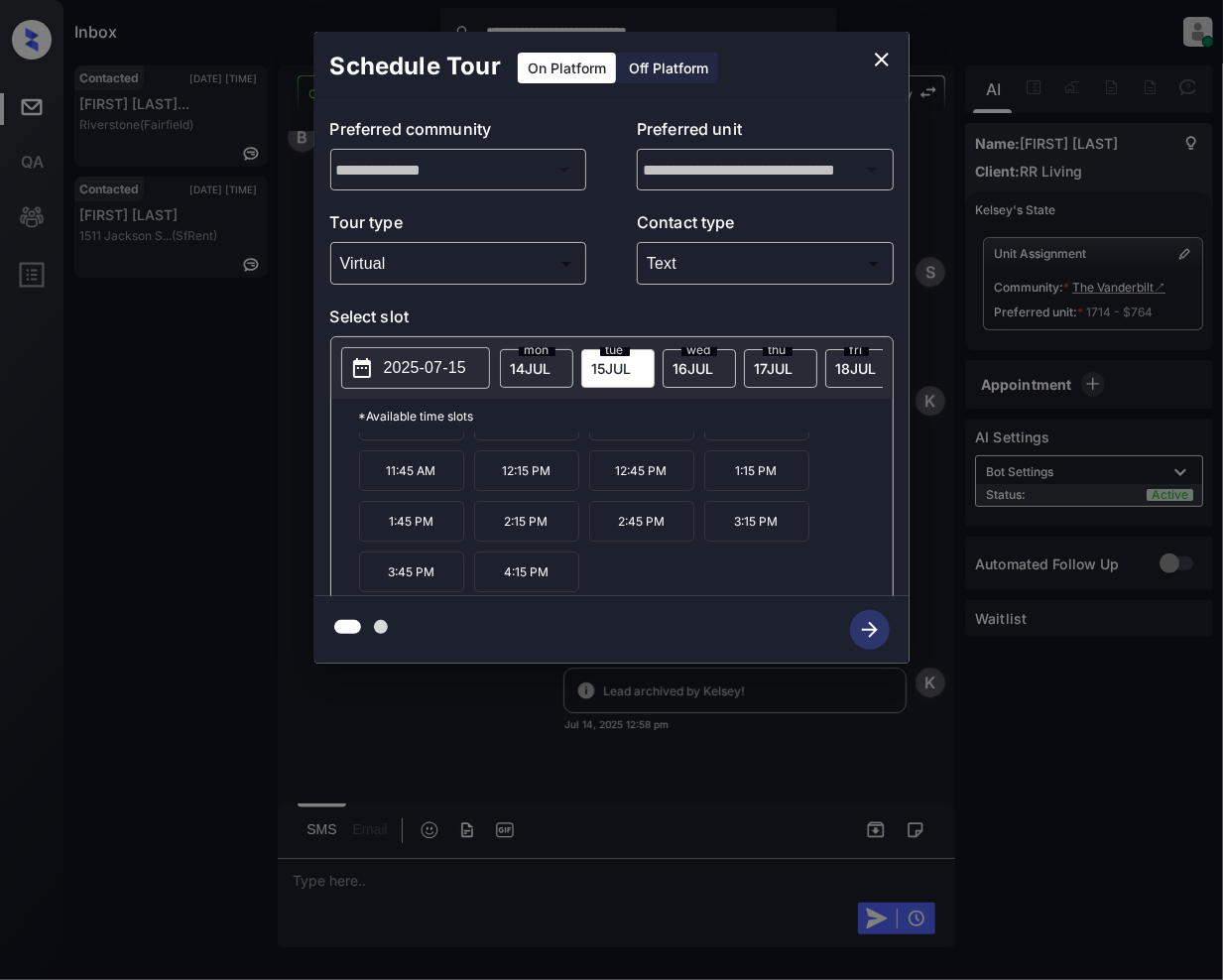 click 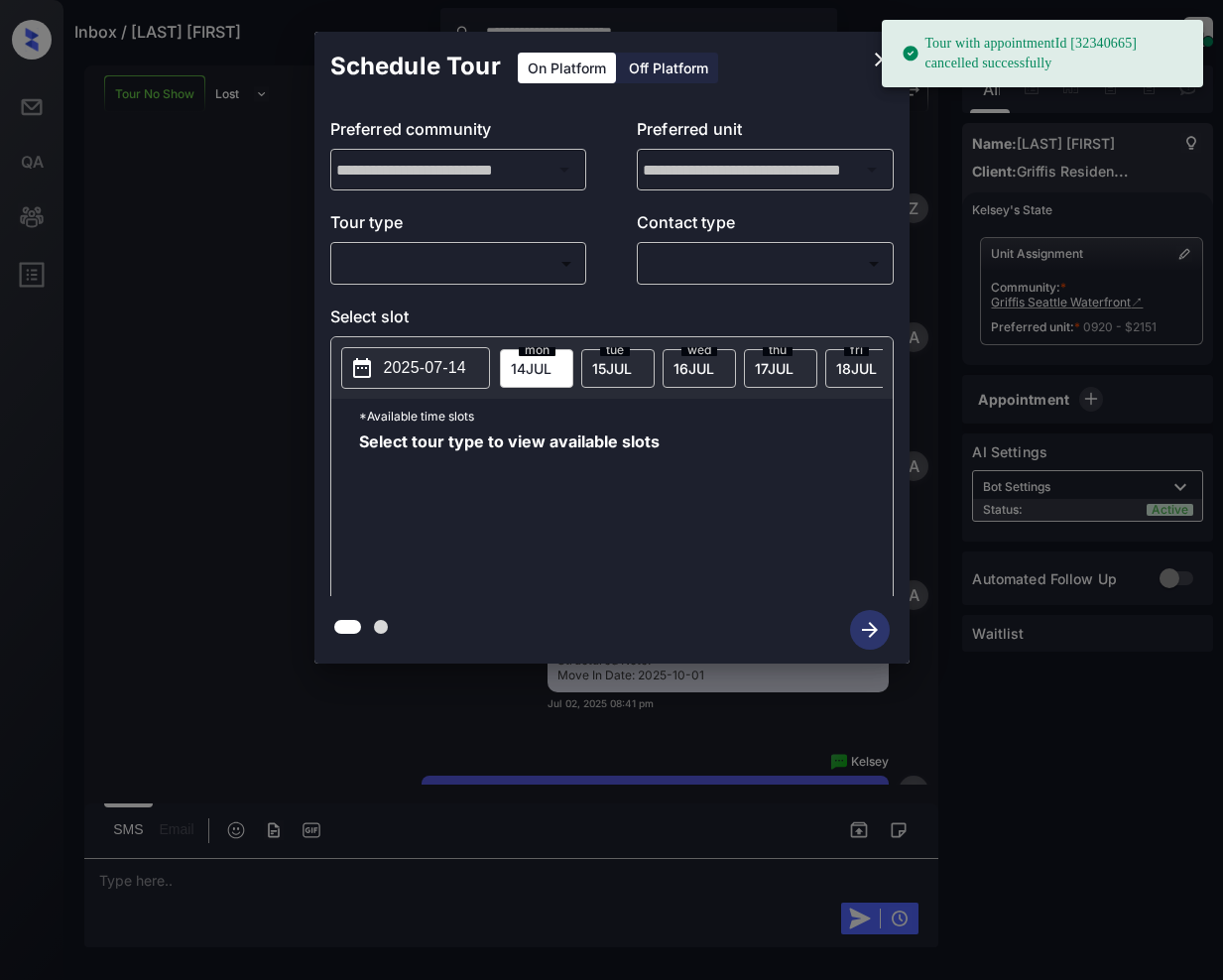 scroll, scrollTop: 0, scrollLeft: 0, axis: both 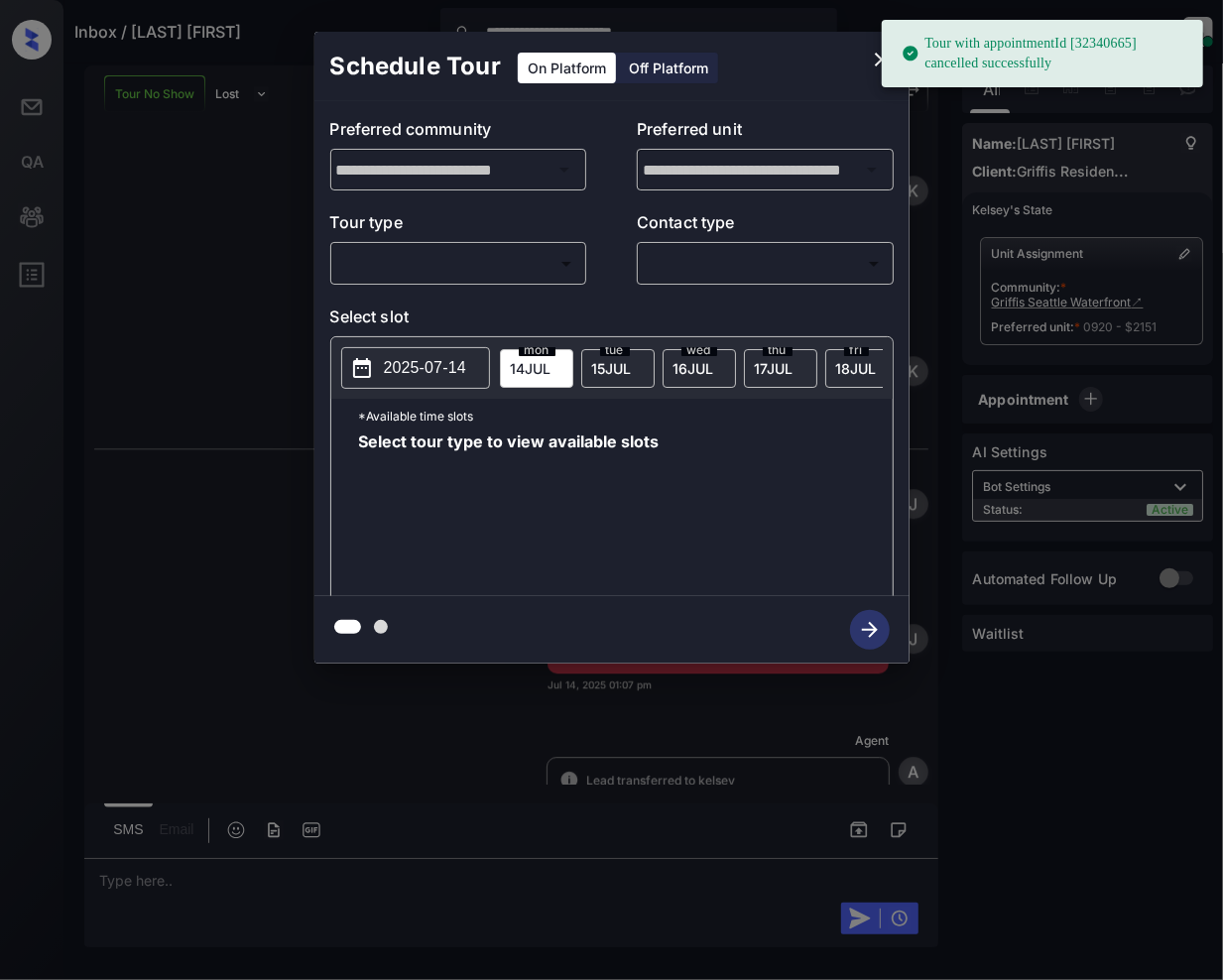 click on "​ ​" at bounding box center (458, 263) 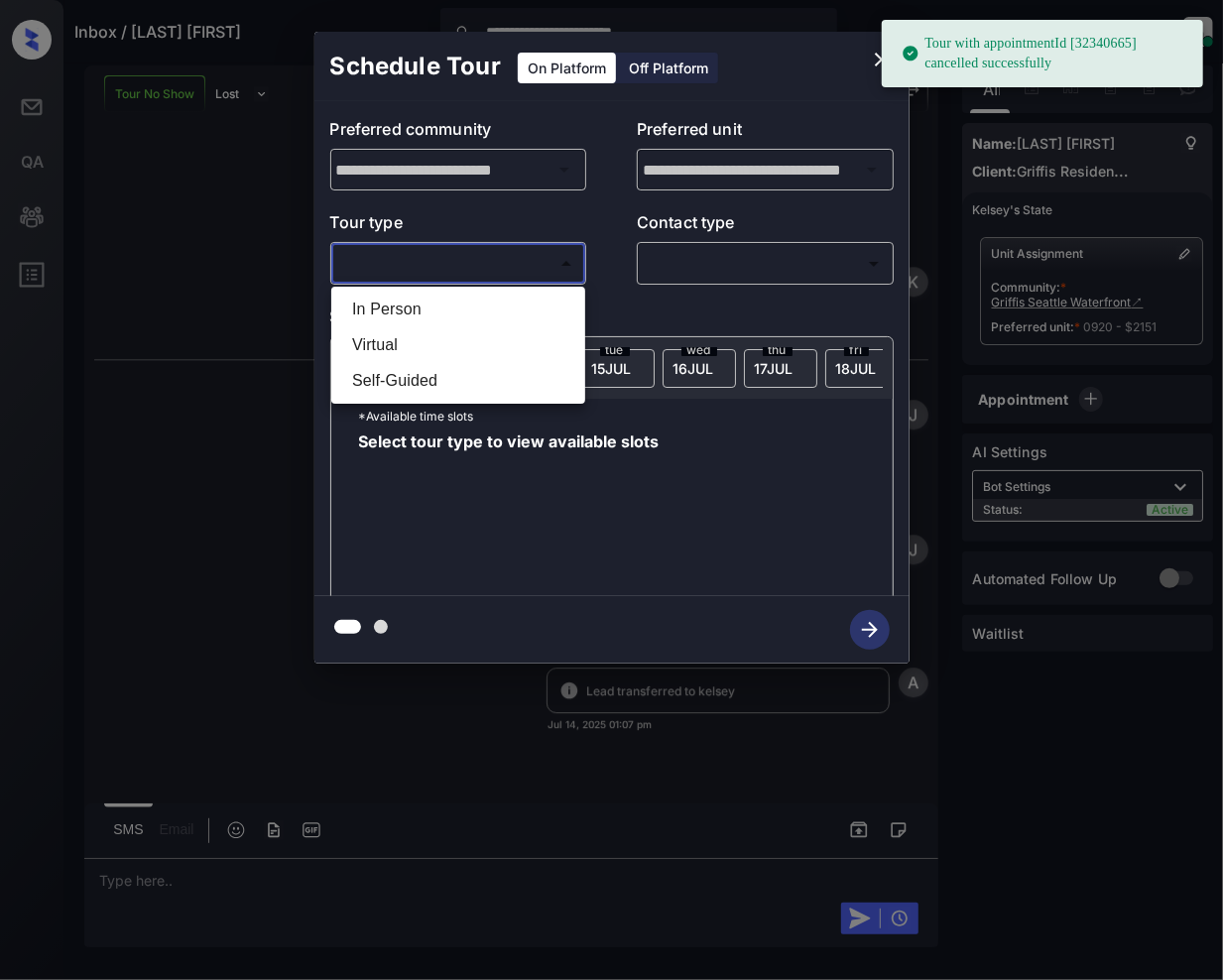 click on "**********" at bounding box center [611, 490] 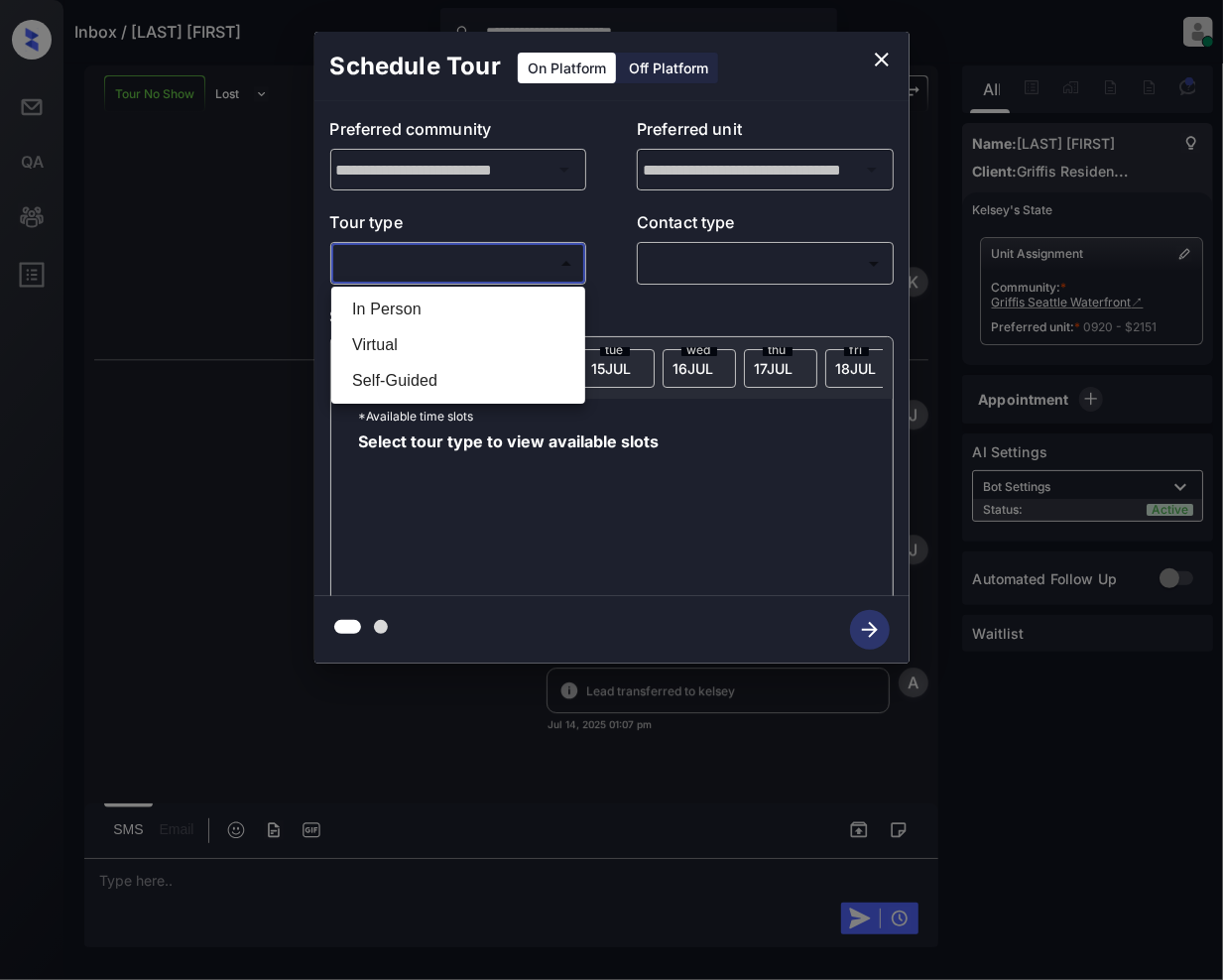 drag, startPoint x: 393, startPoint y: 306, endPoint x: 648, endPoint y: 266, distance: 258.11819 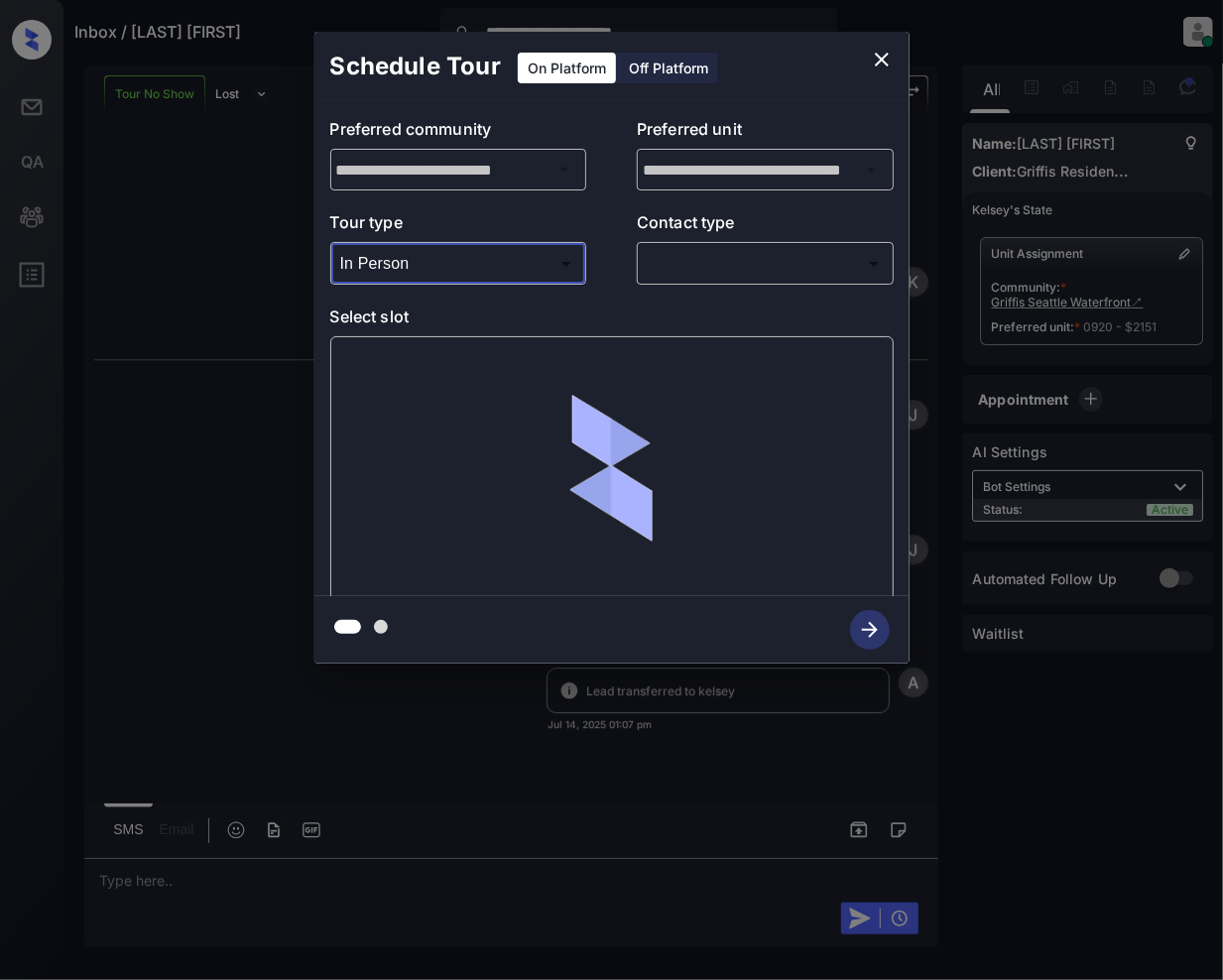 click on "**********" at bounding box center (611, 490) 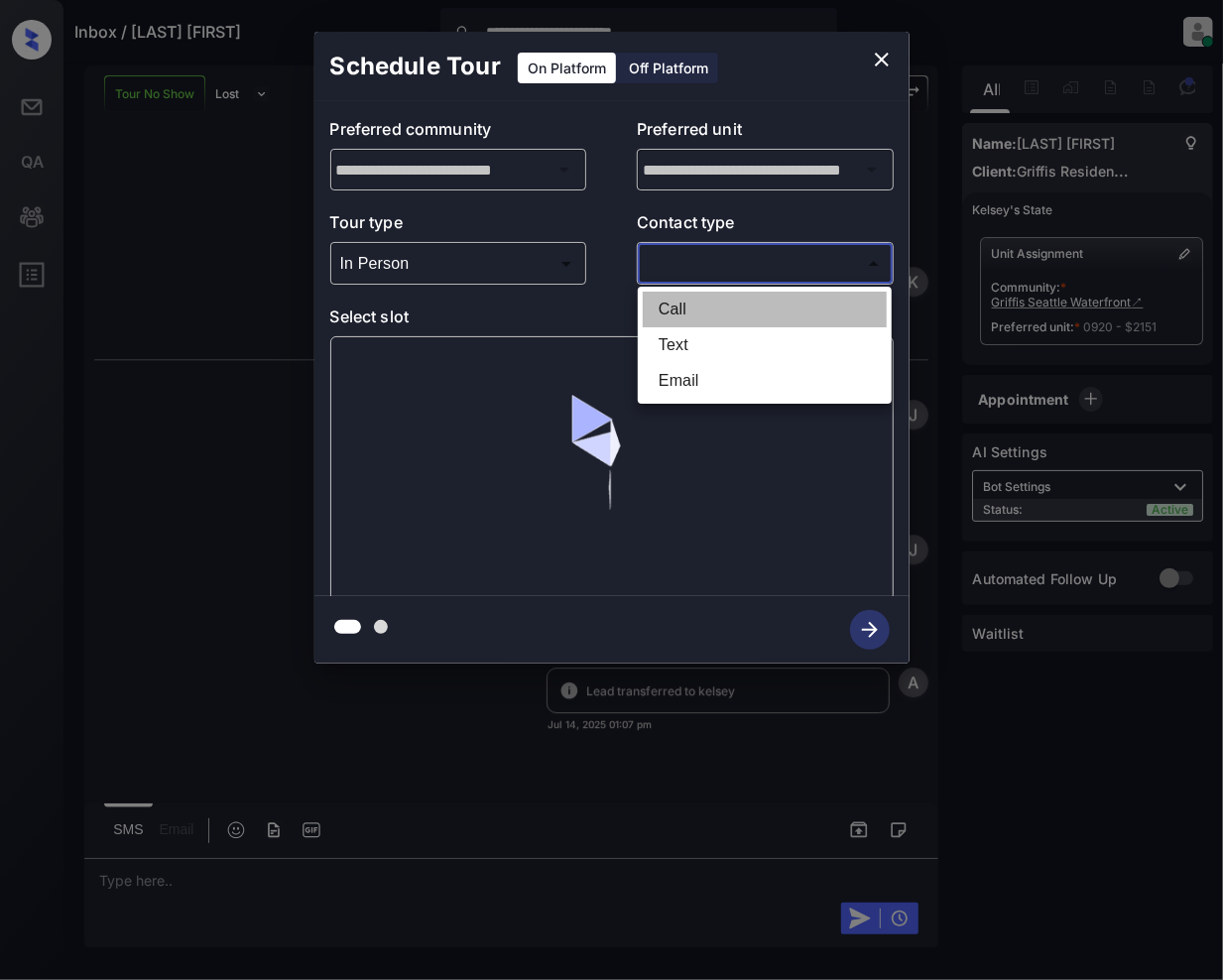 click on "Call" at bounding box center (765, 309) 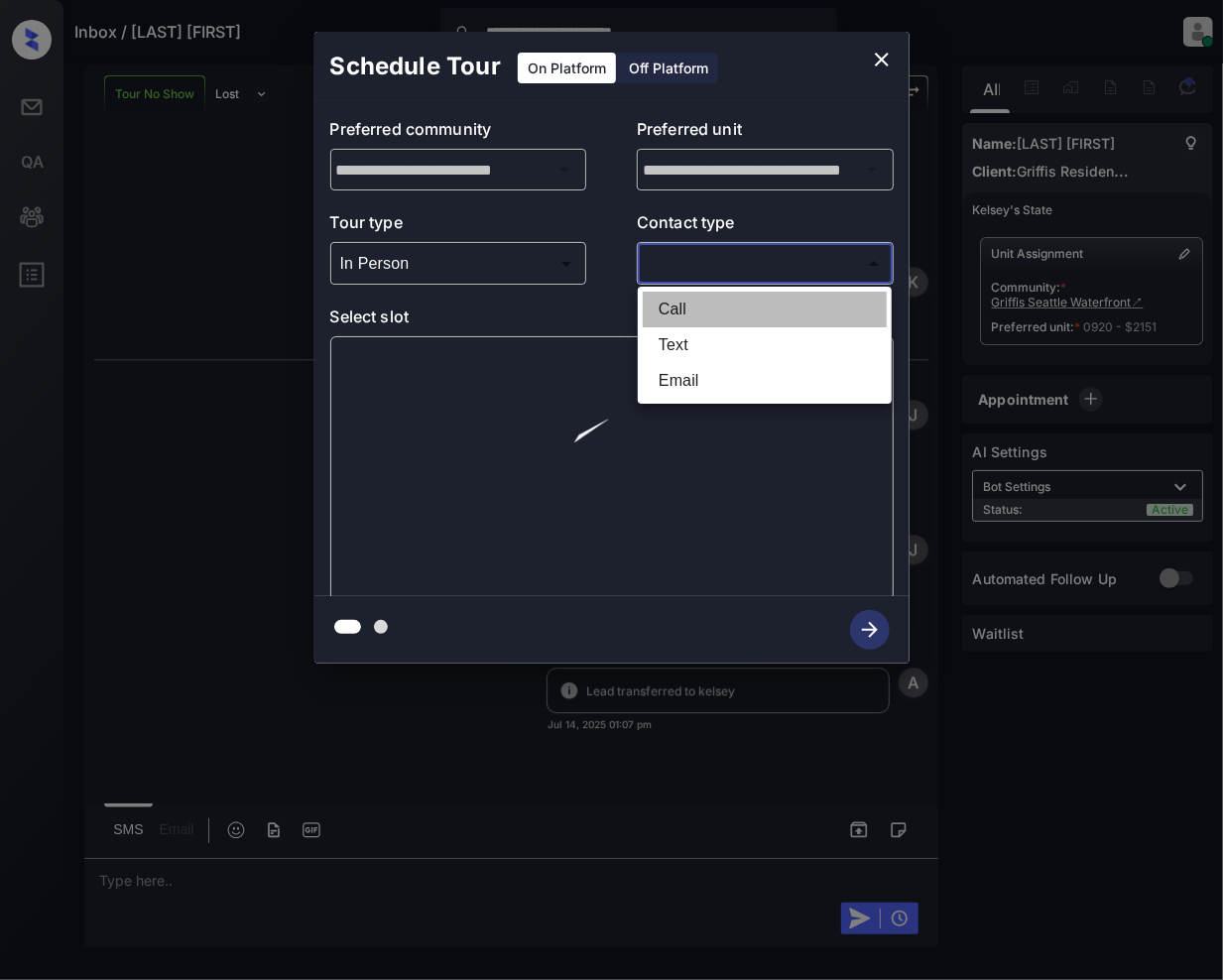 type on "****" 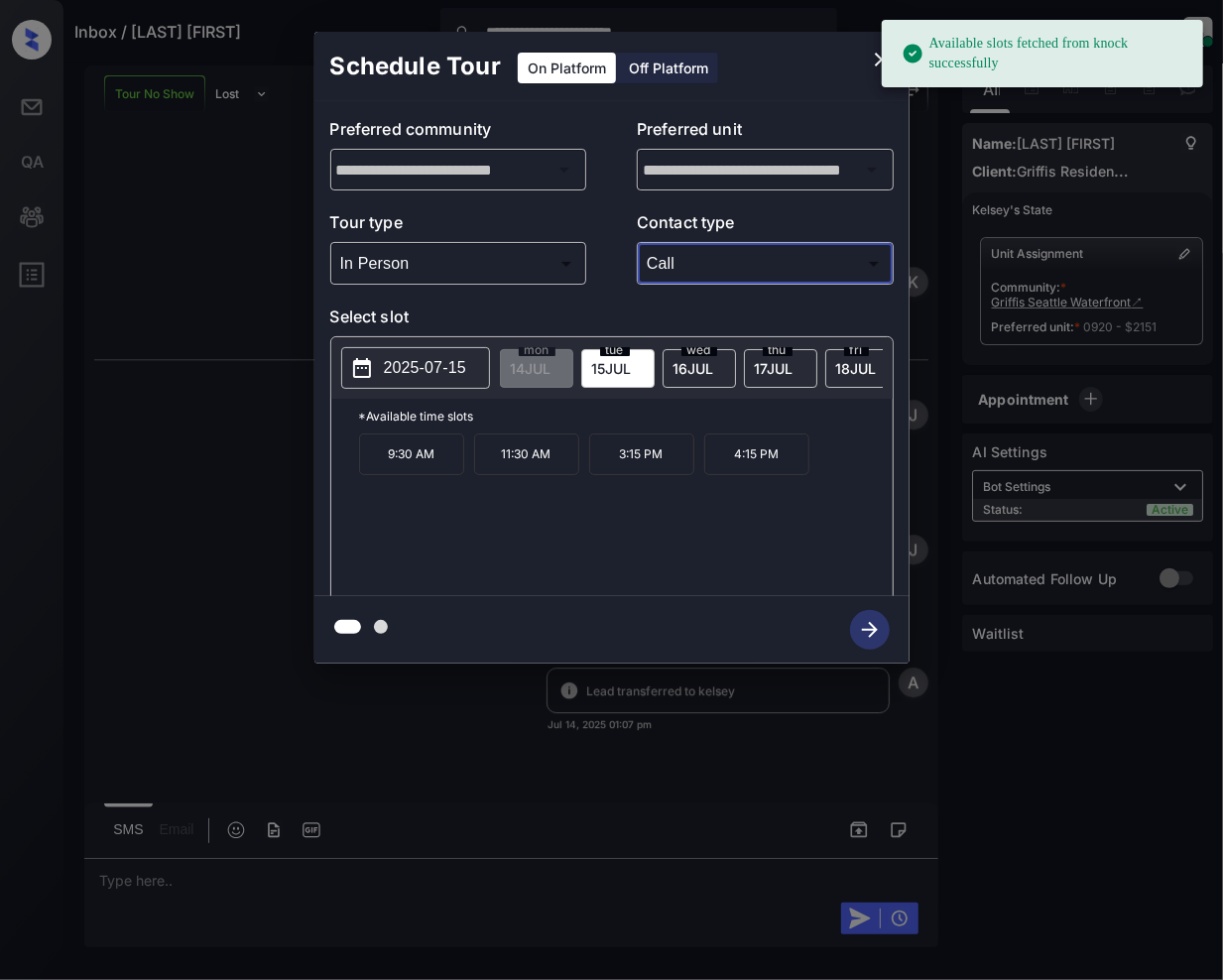 click on "16 JUL" at bounding box center (531, 368) 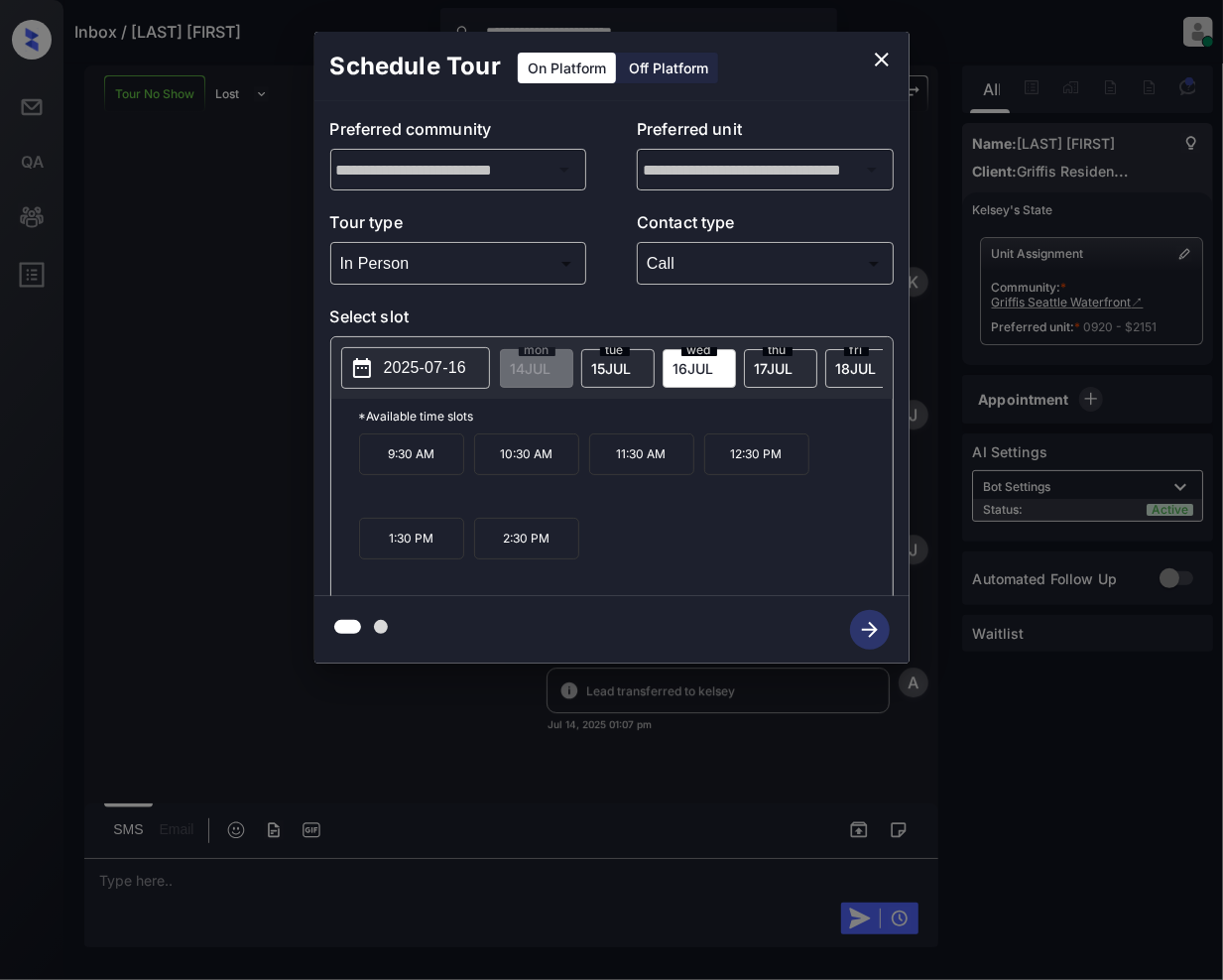 click on "17 JUL" at bounding box center (531, 368) 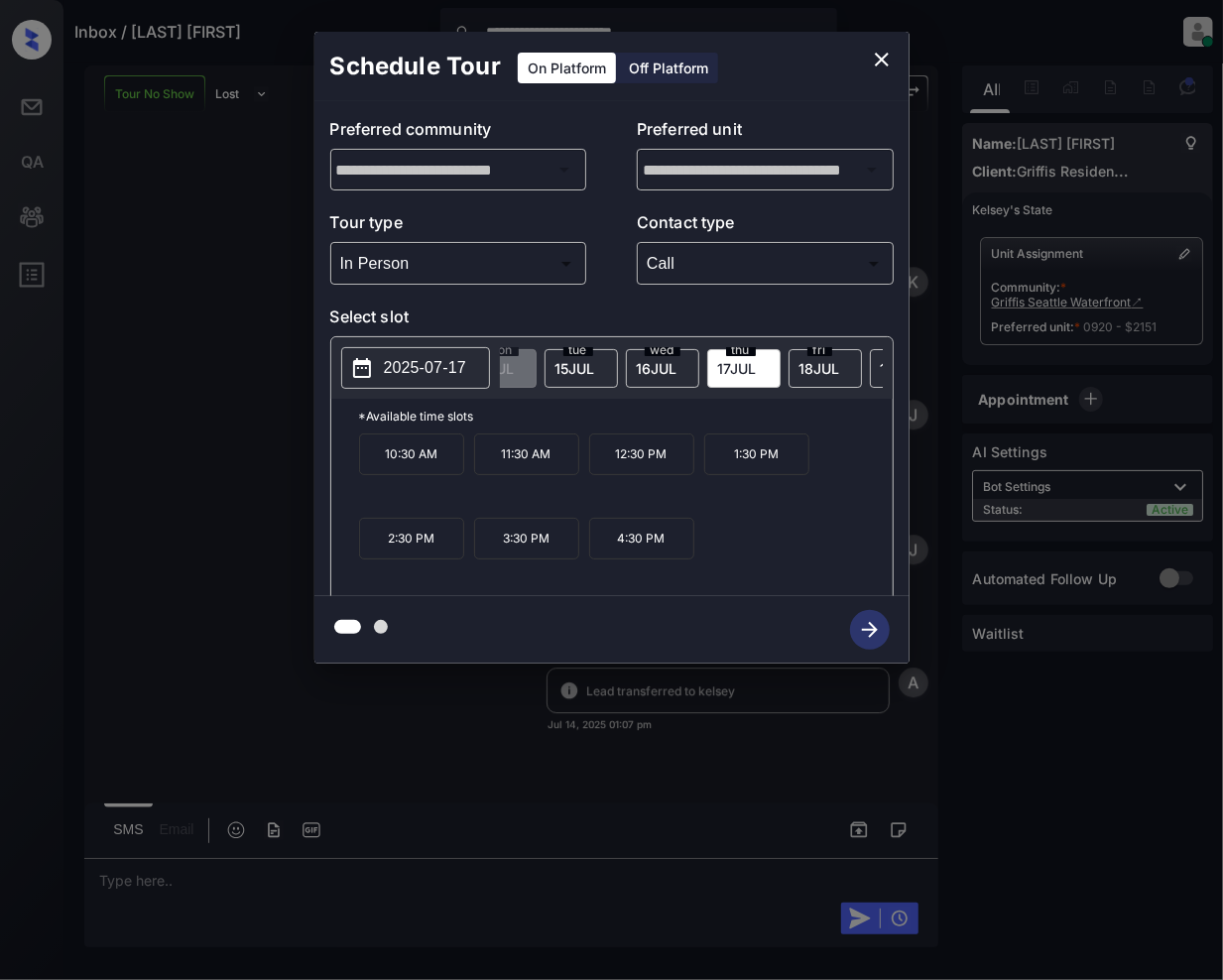 scroll, scrollTop: 0, scrollLeft: 53, axis: horizontal 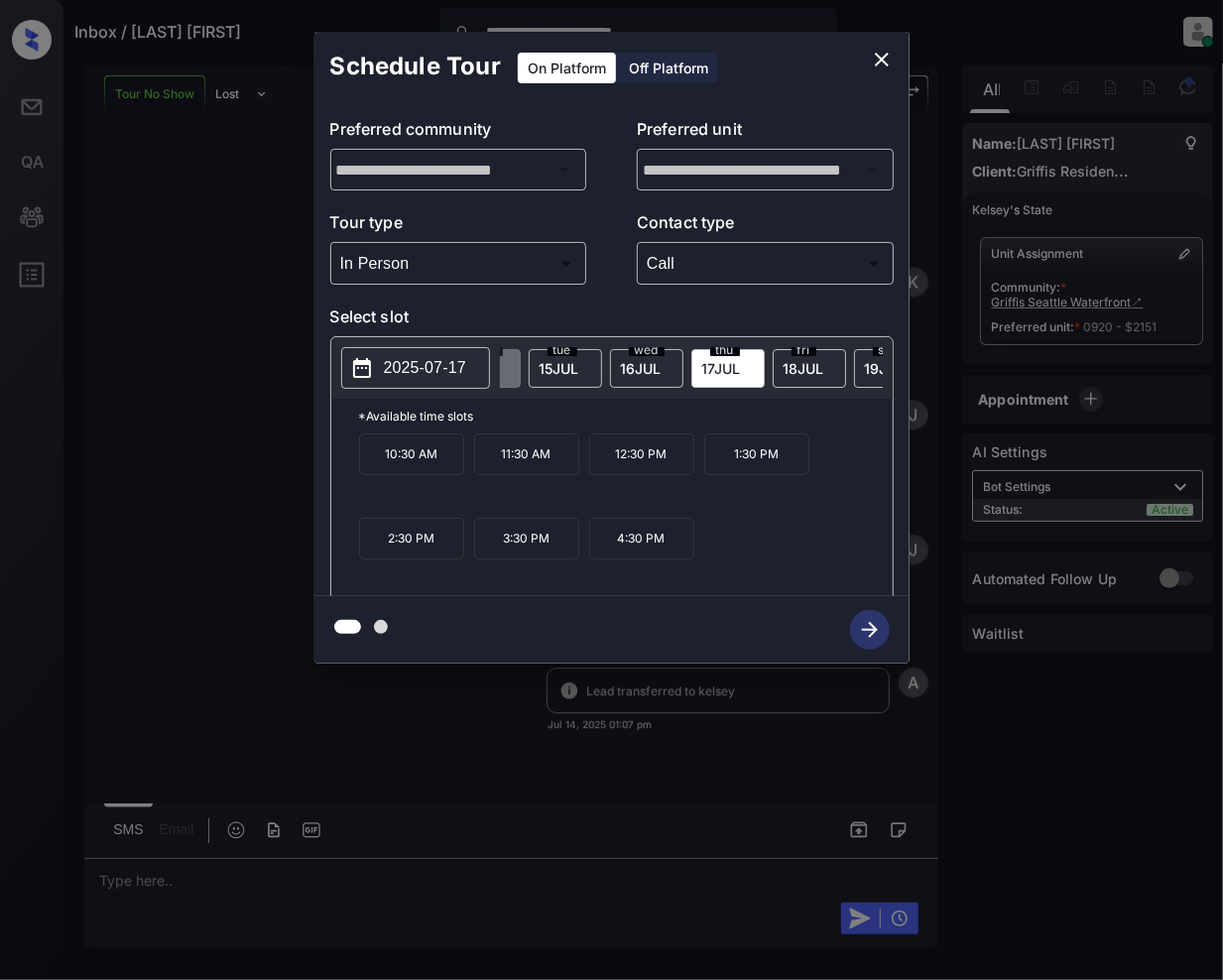 click on "fri 18 JUL" at bounding box center (809, 368) 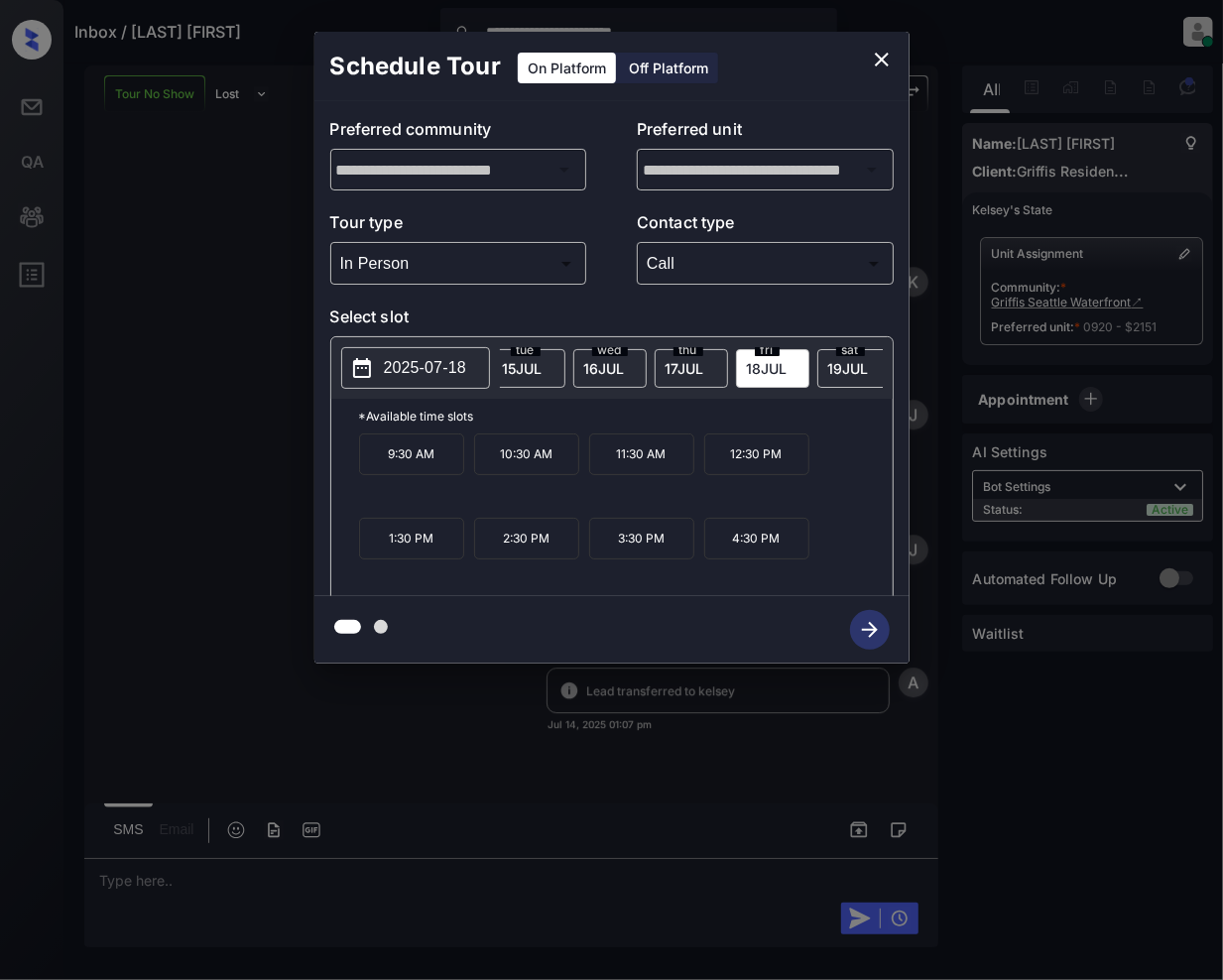 scroll, scrollTop: 0, scrollLeft: 247, axis: horizontal 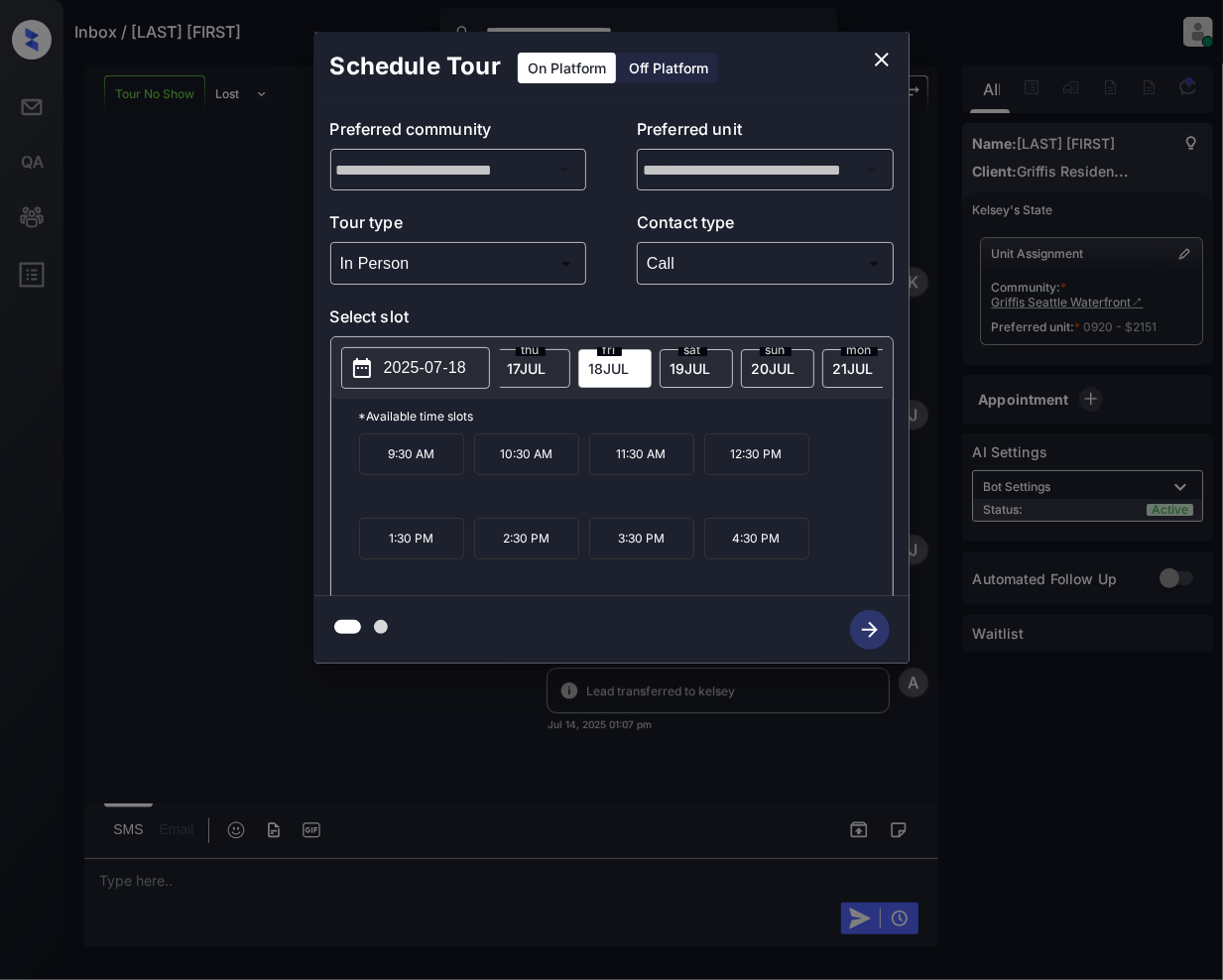 click on "19 JUL" at bounding box center (284, 368) 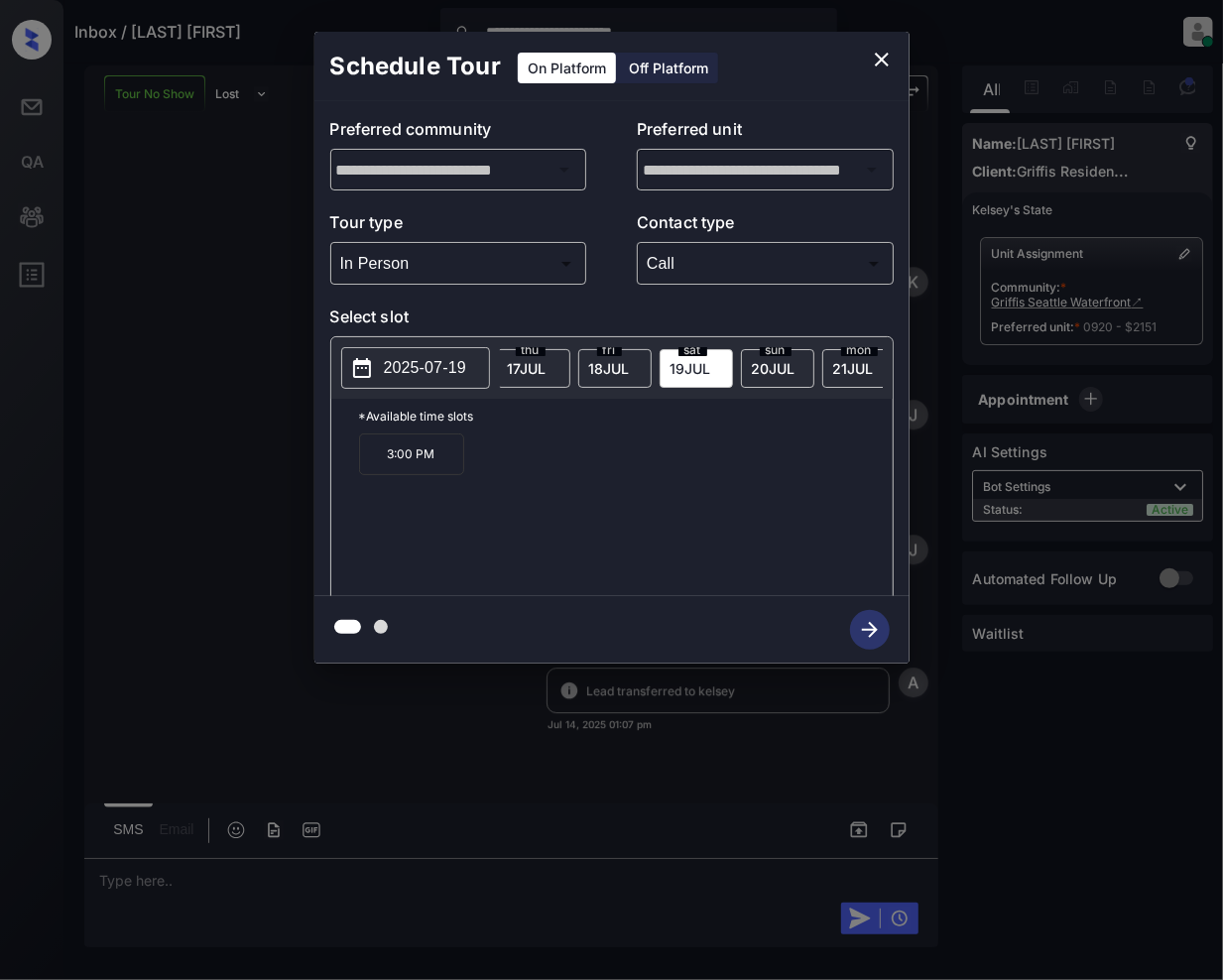 scroll, scrollTop: 0, scrollLeft: 0, axis: both 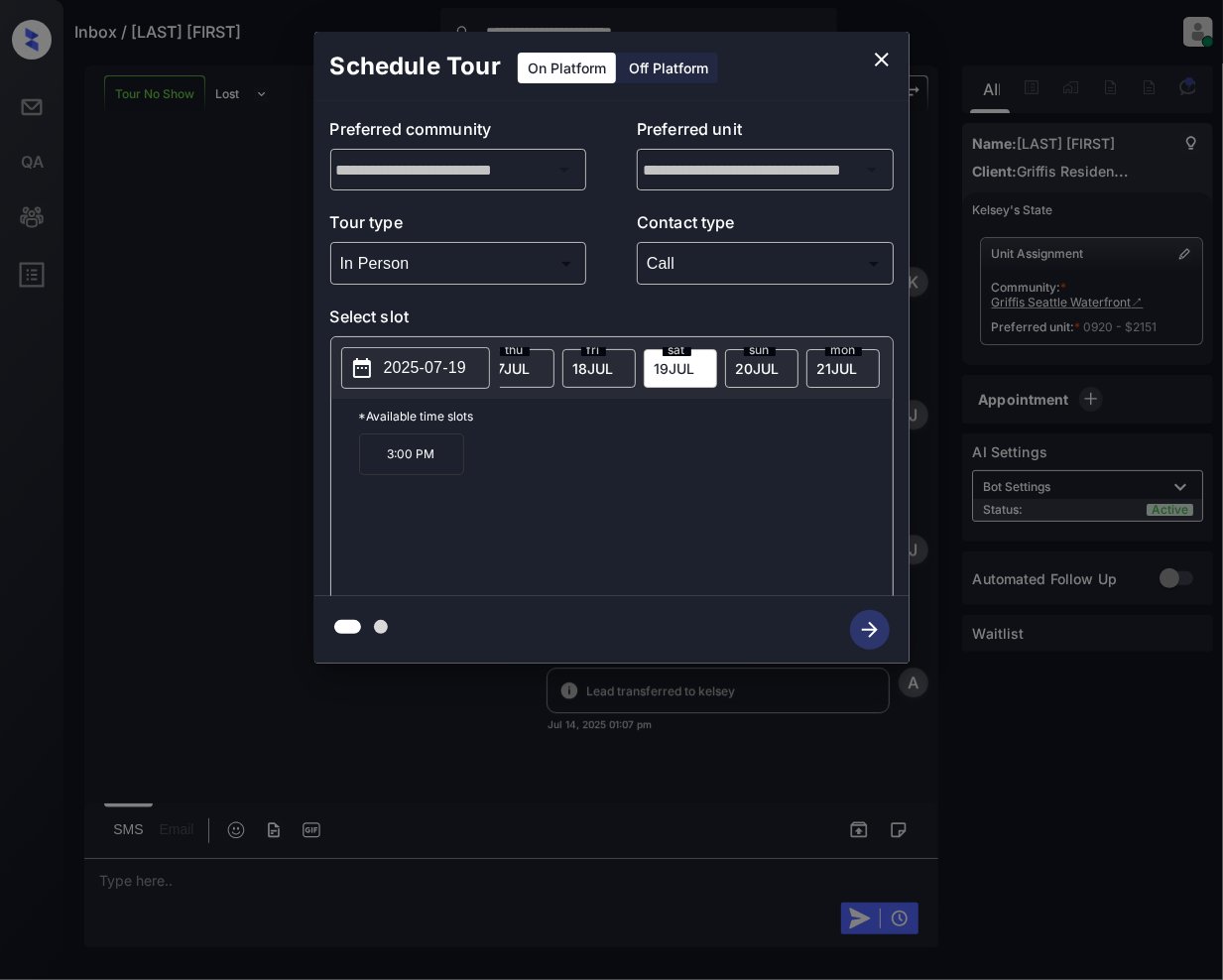 click on "**********" at bounding box center [611, 347] 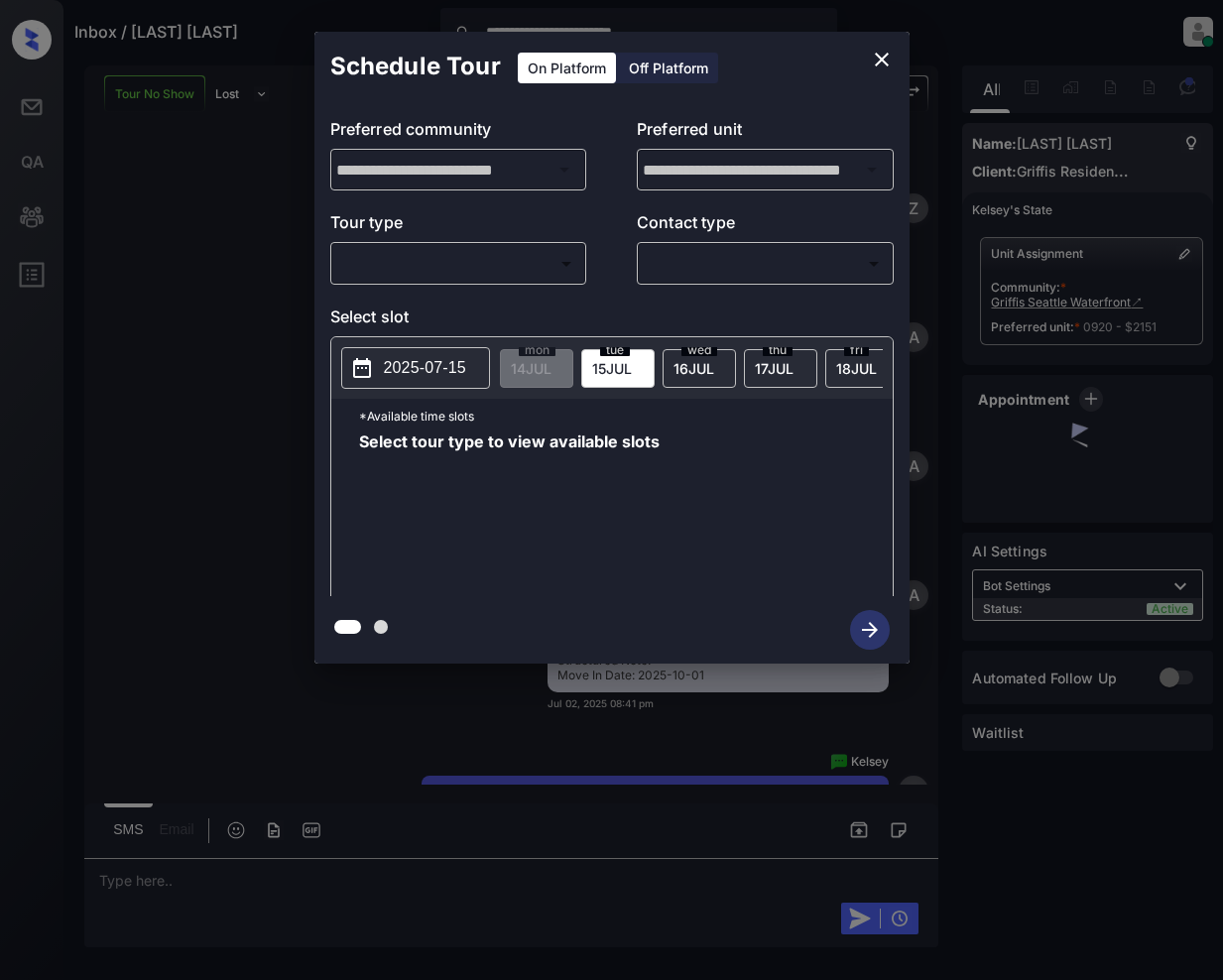 scroll, scrollTop: 0, scrollLeft: 0, axis: both 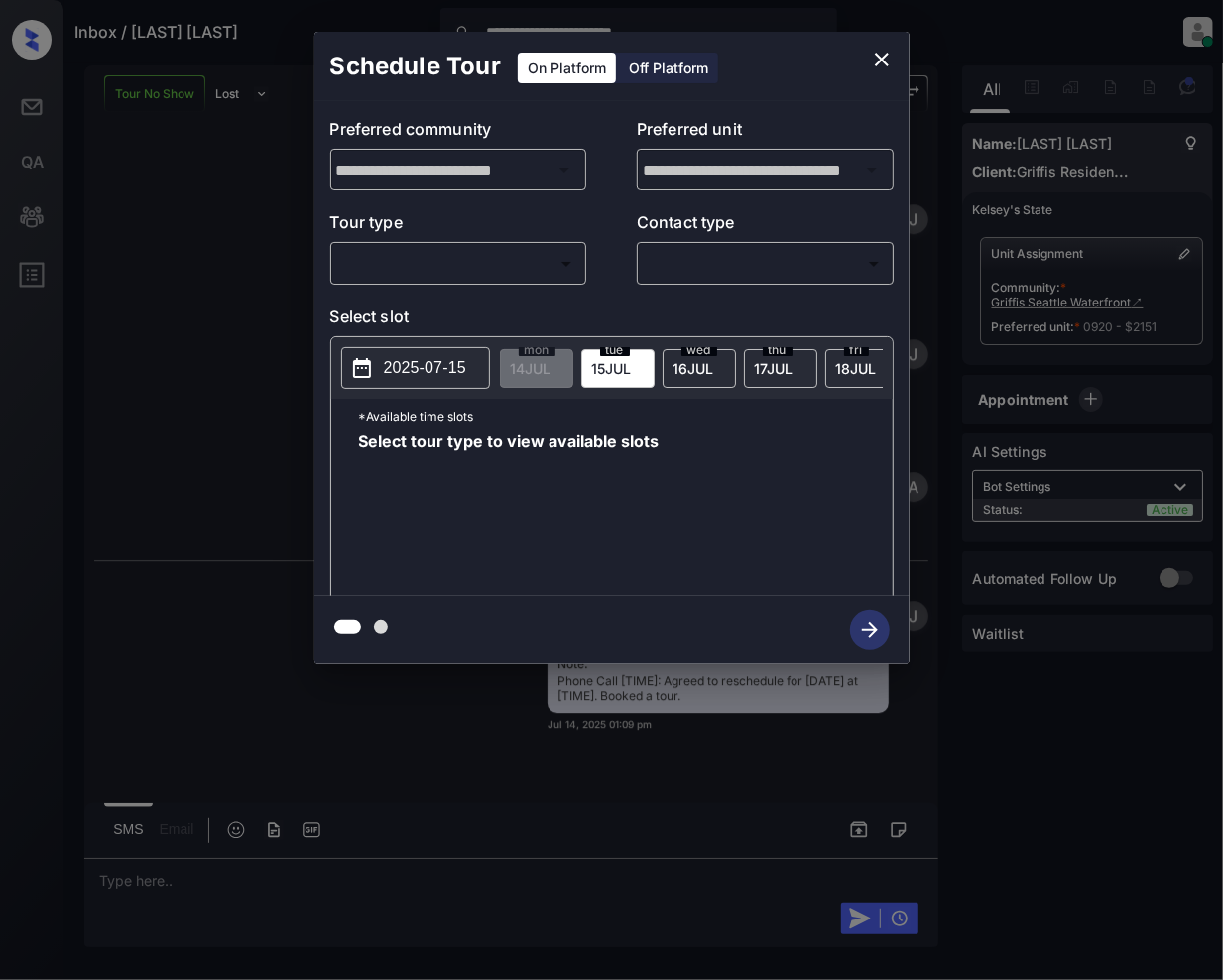 drag, startPoint x: 465, startPoint y: 283, endPoint x: 481, endPoint y: 259, distance: 28.84441 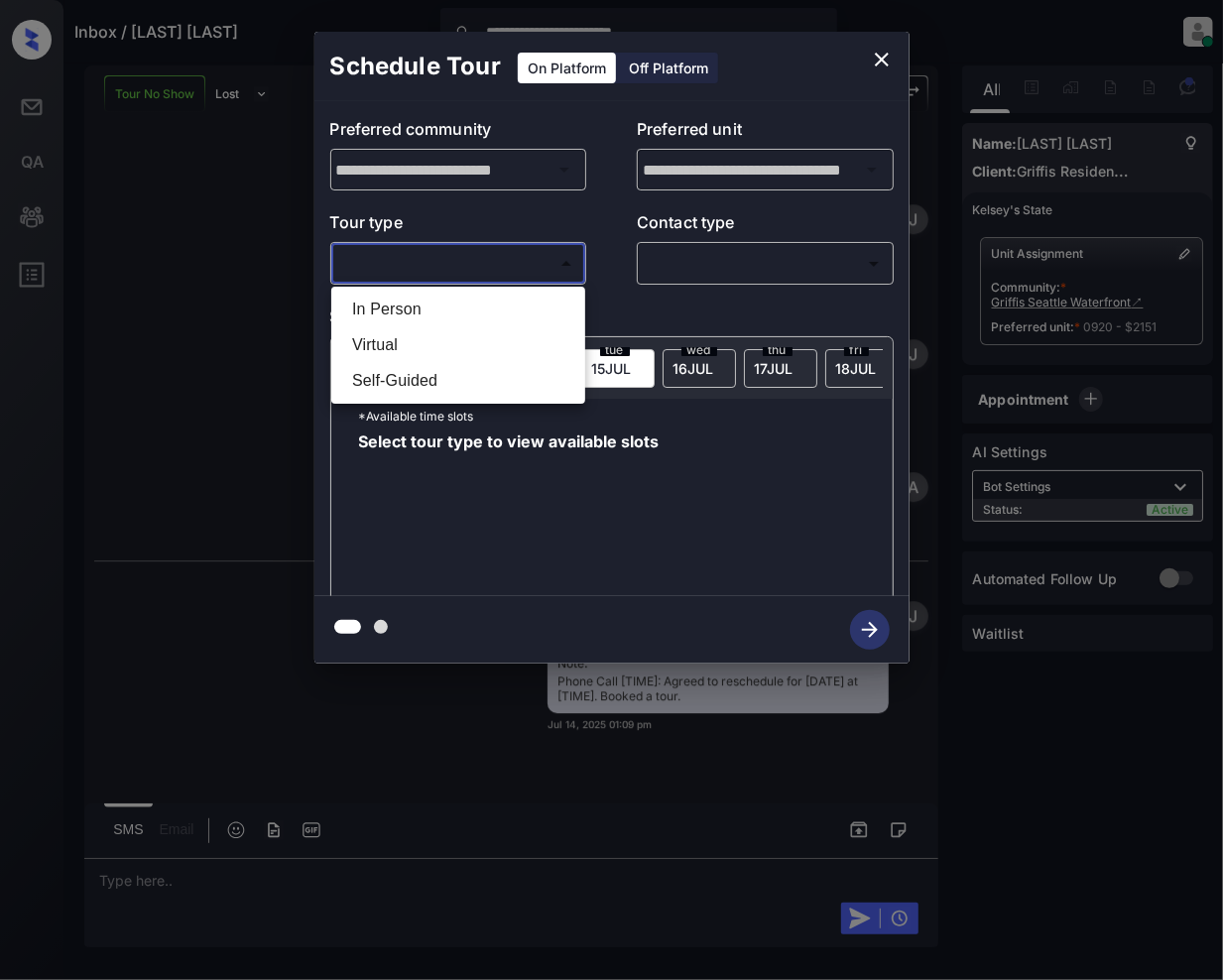 click on "**********" at bounding box center (611, 490) 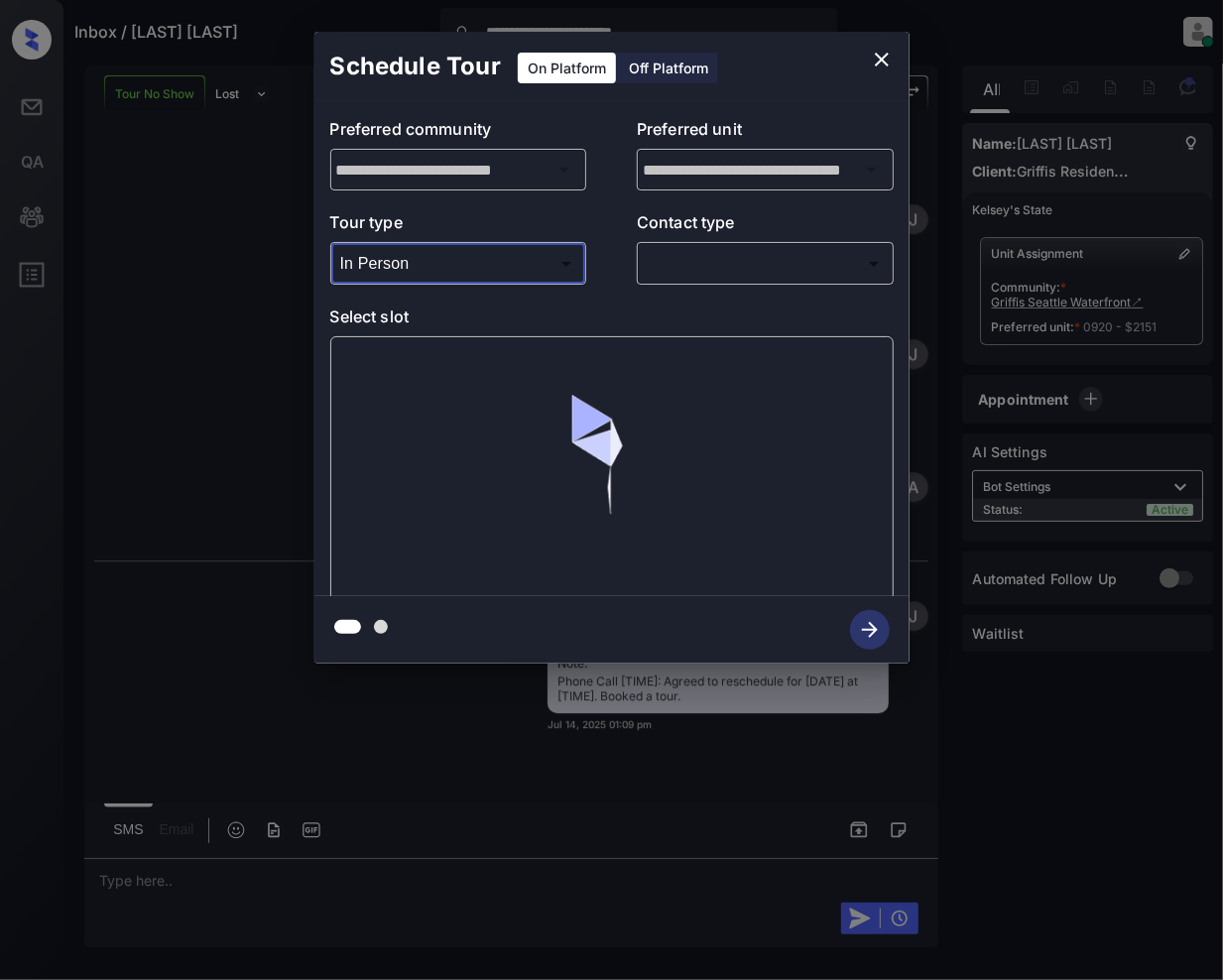 click on "**********" at bounding box center [611, 490] 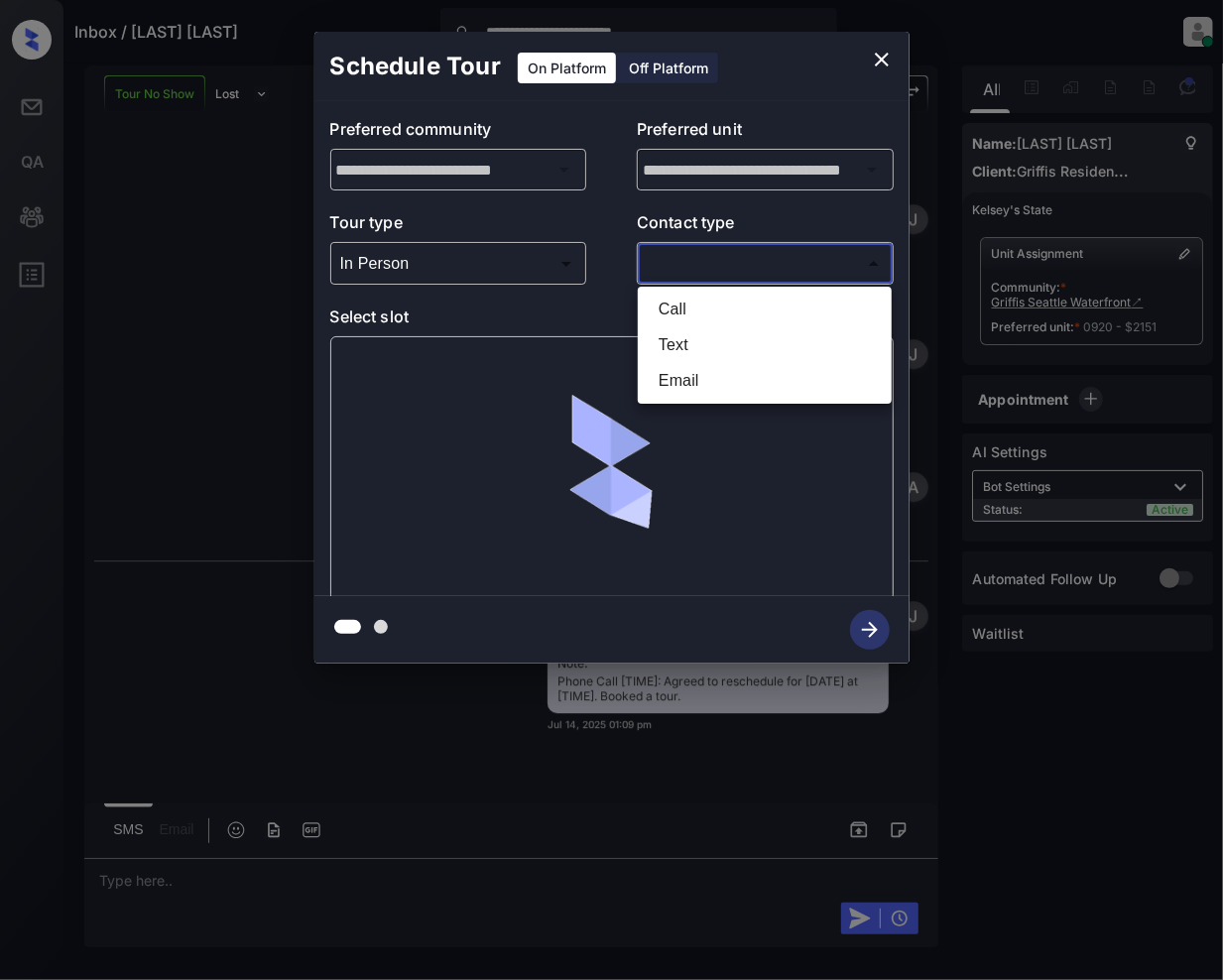 drag, startPoint x: 682, startPoint y: 314, endPoint x: 716, endPoint y: 520, distance: 208.78697 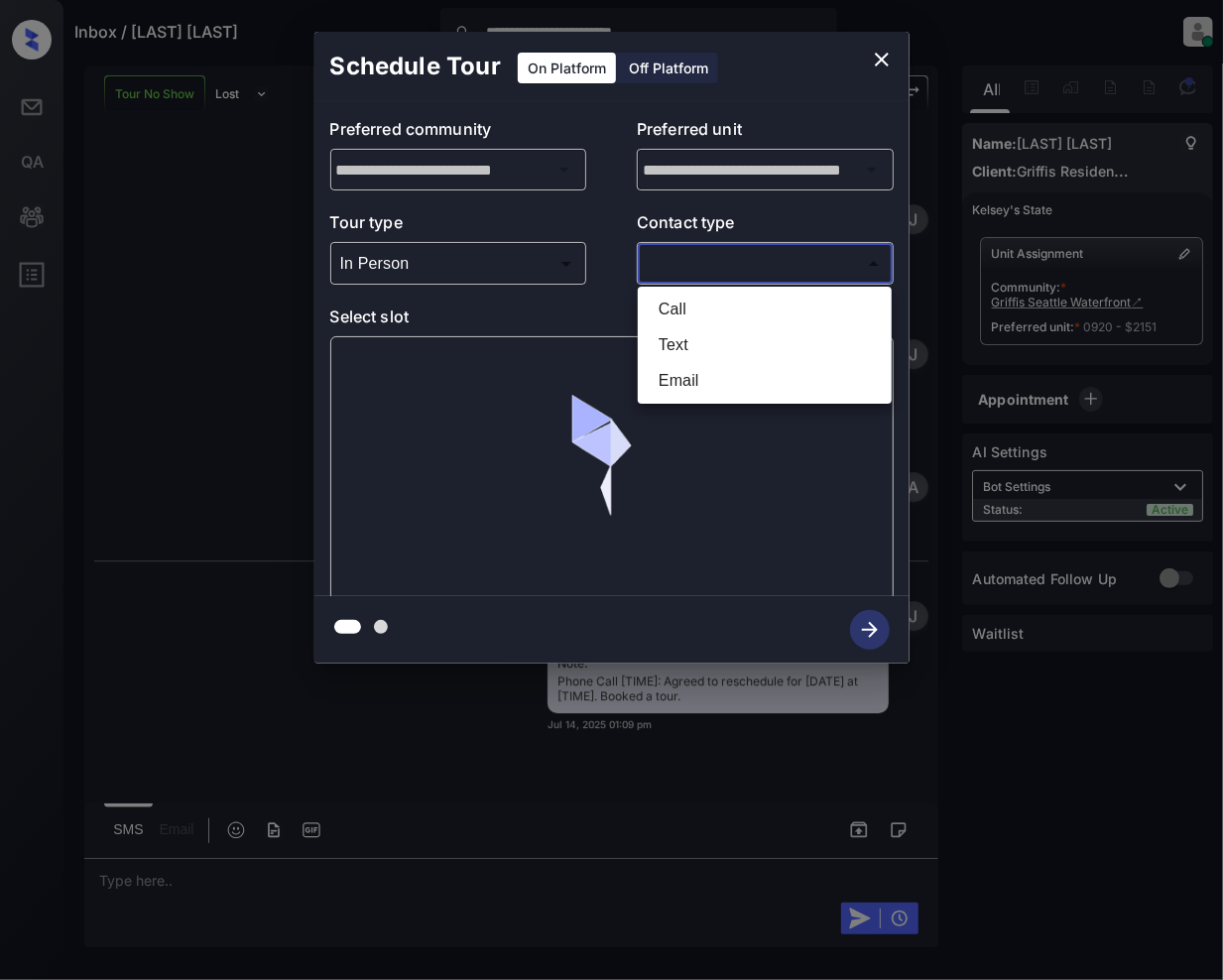 click on "Call" at bounding box center (765, 309) 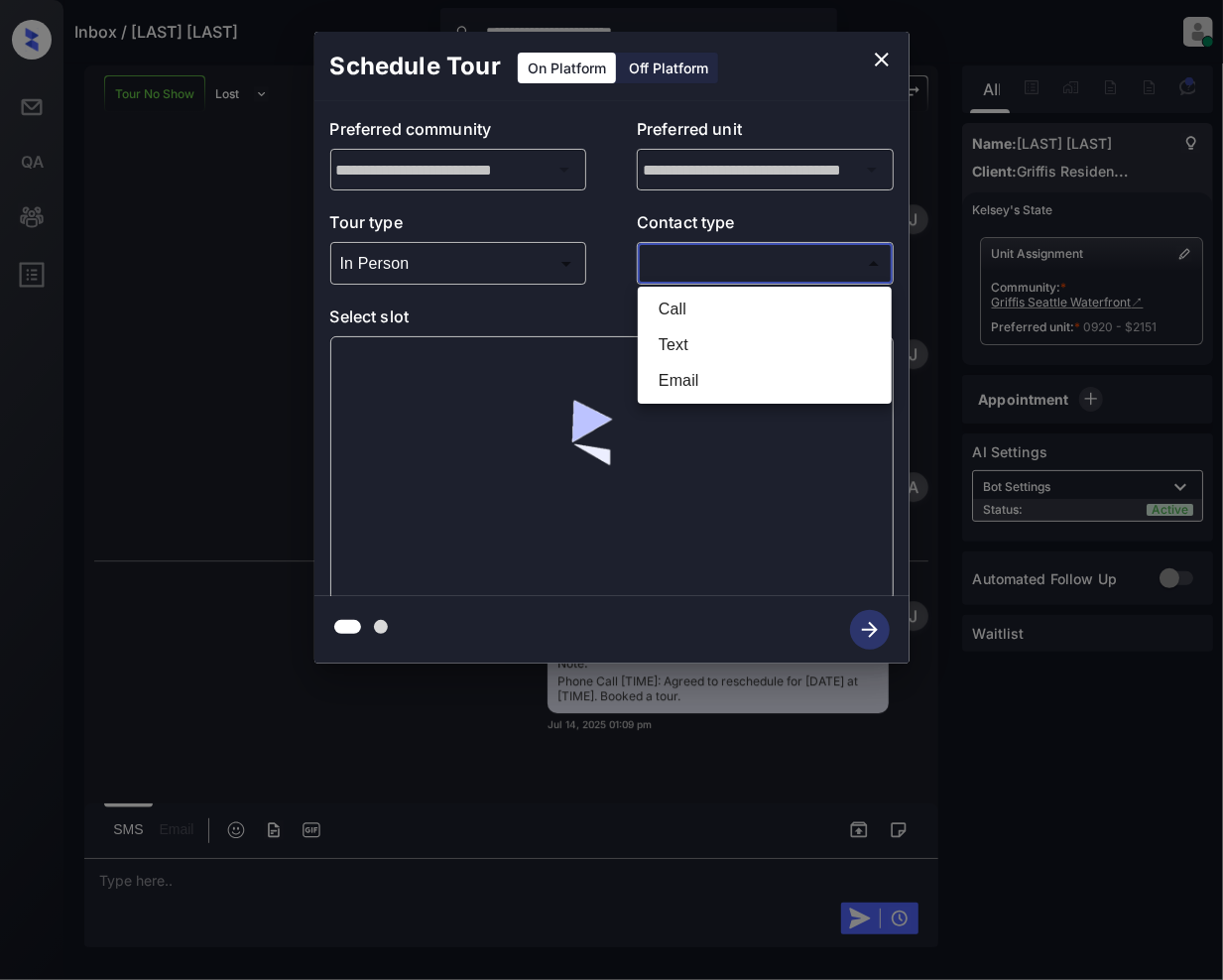 type on "****" 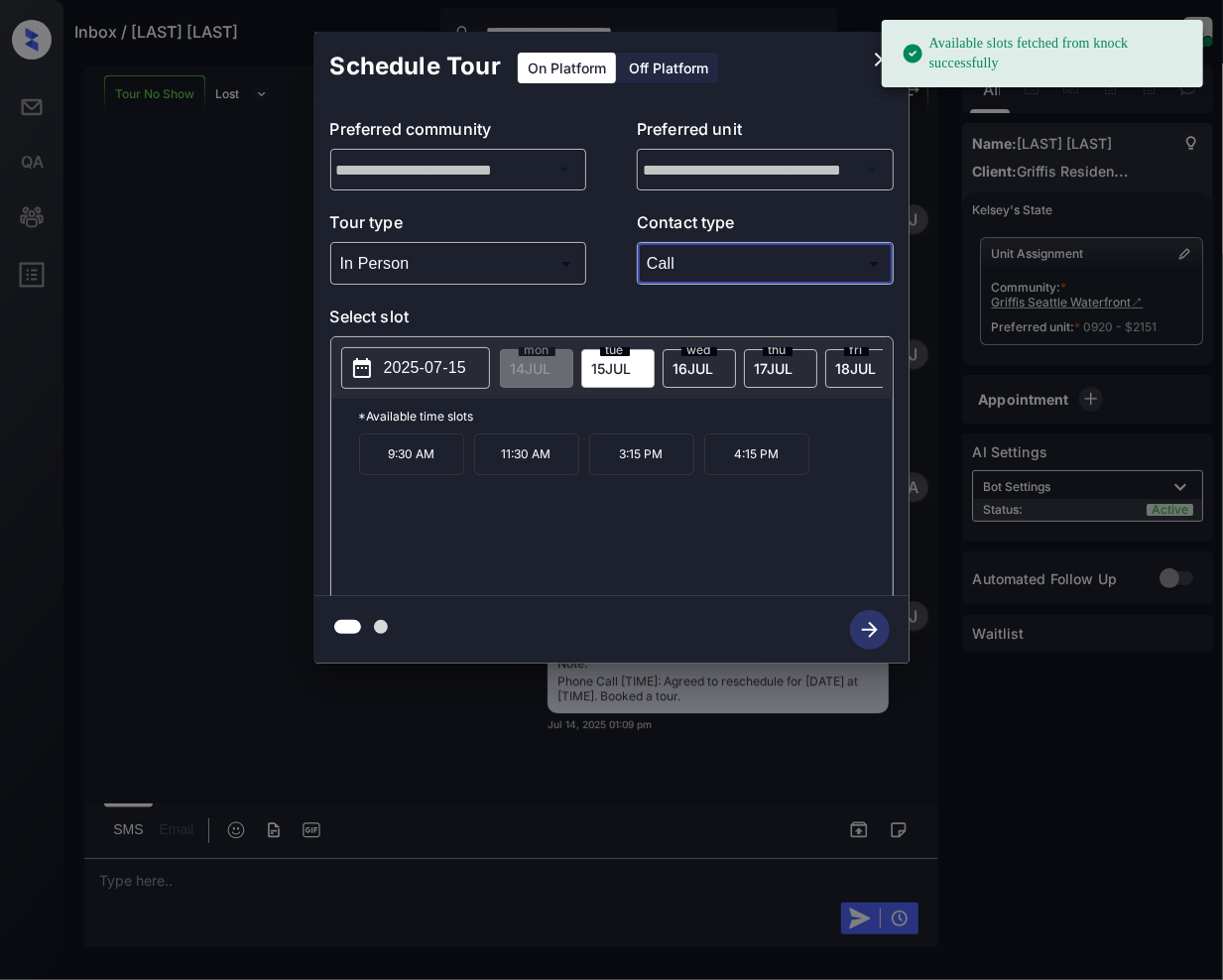 click on "18 JUL" at bounding box center (531, 368) 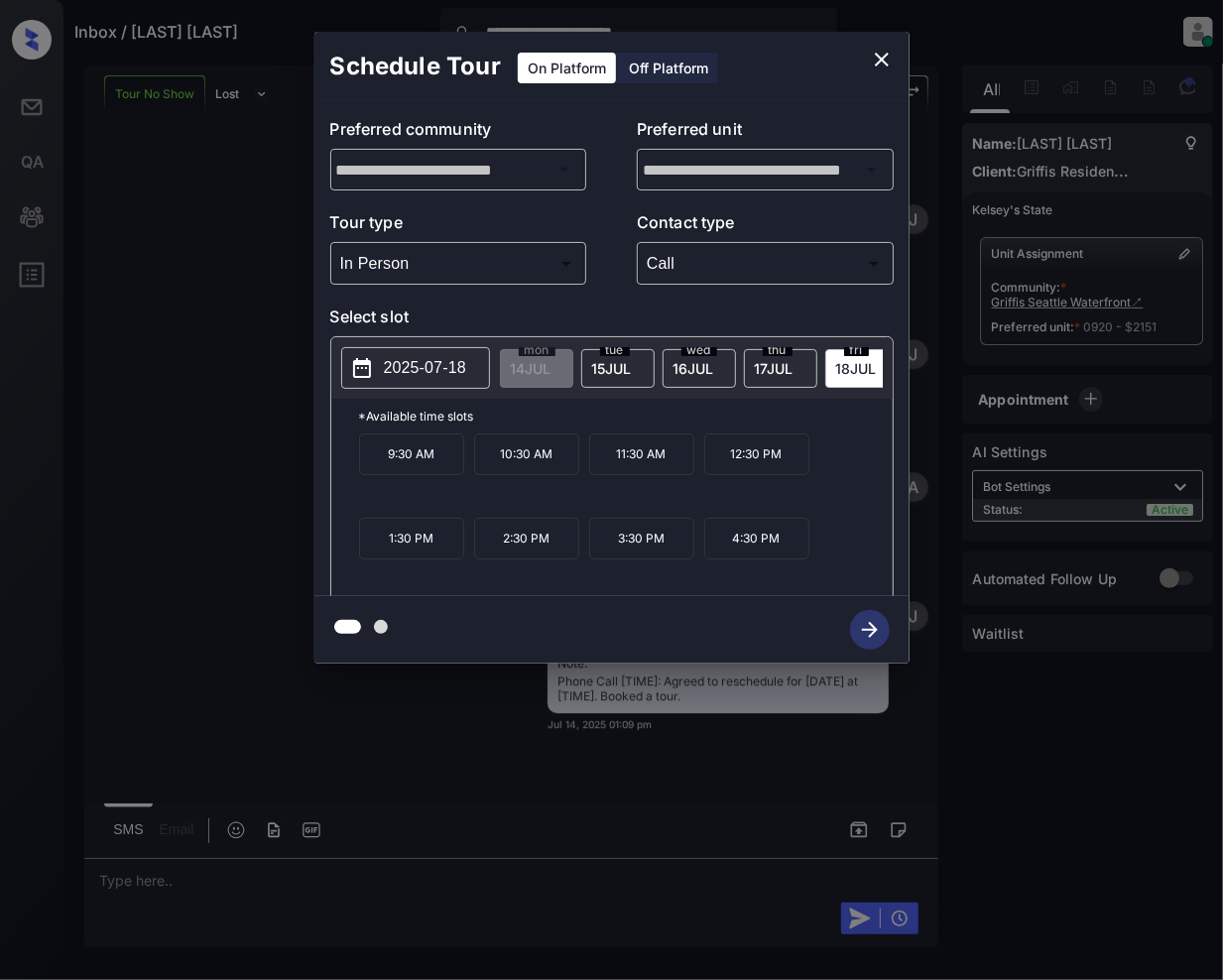 click on "4:30 PM" at bounding box center (757, 539) 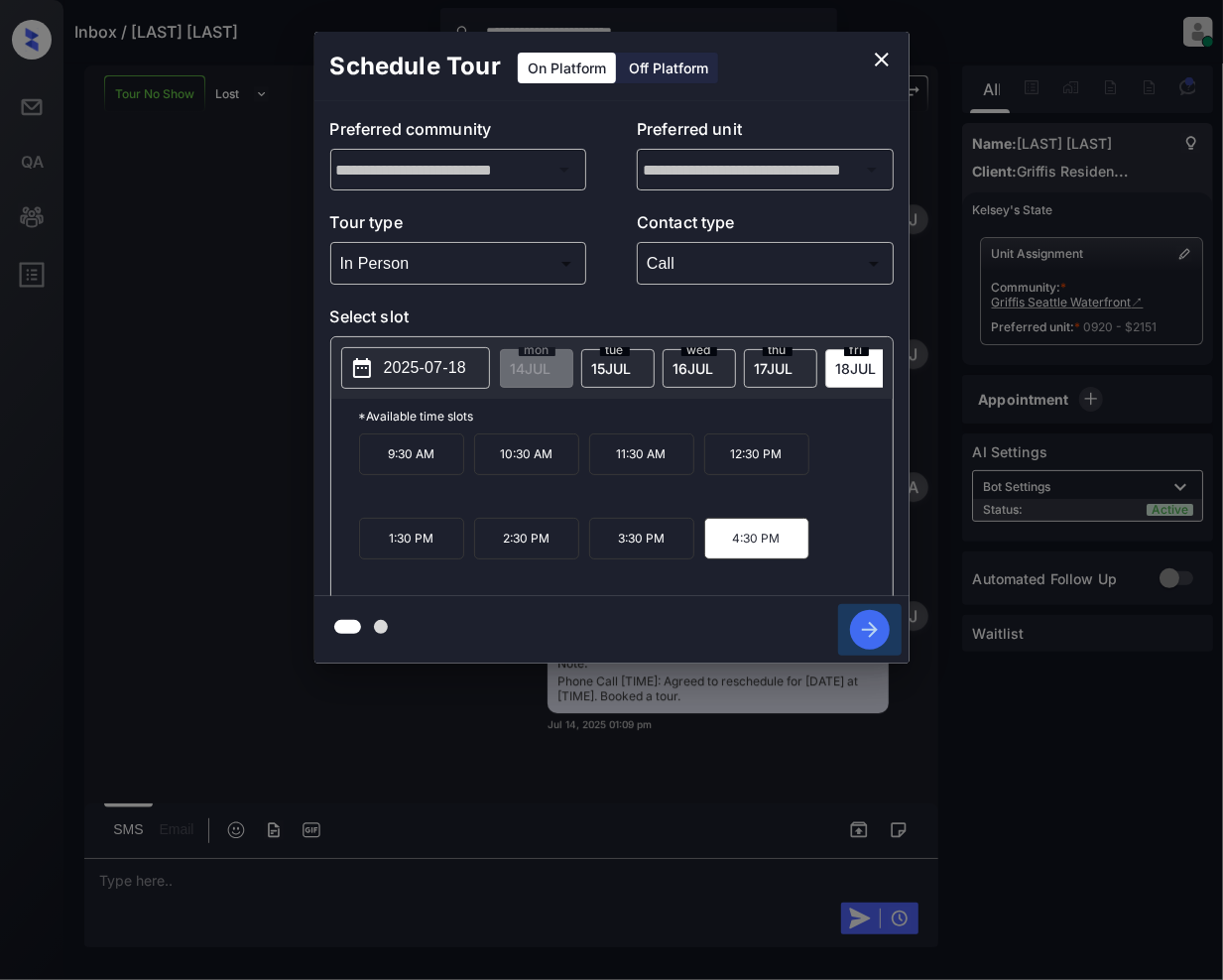 click 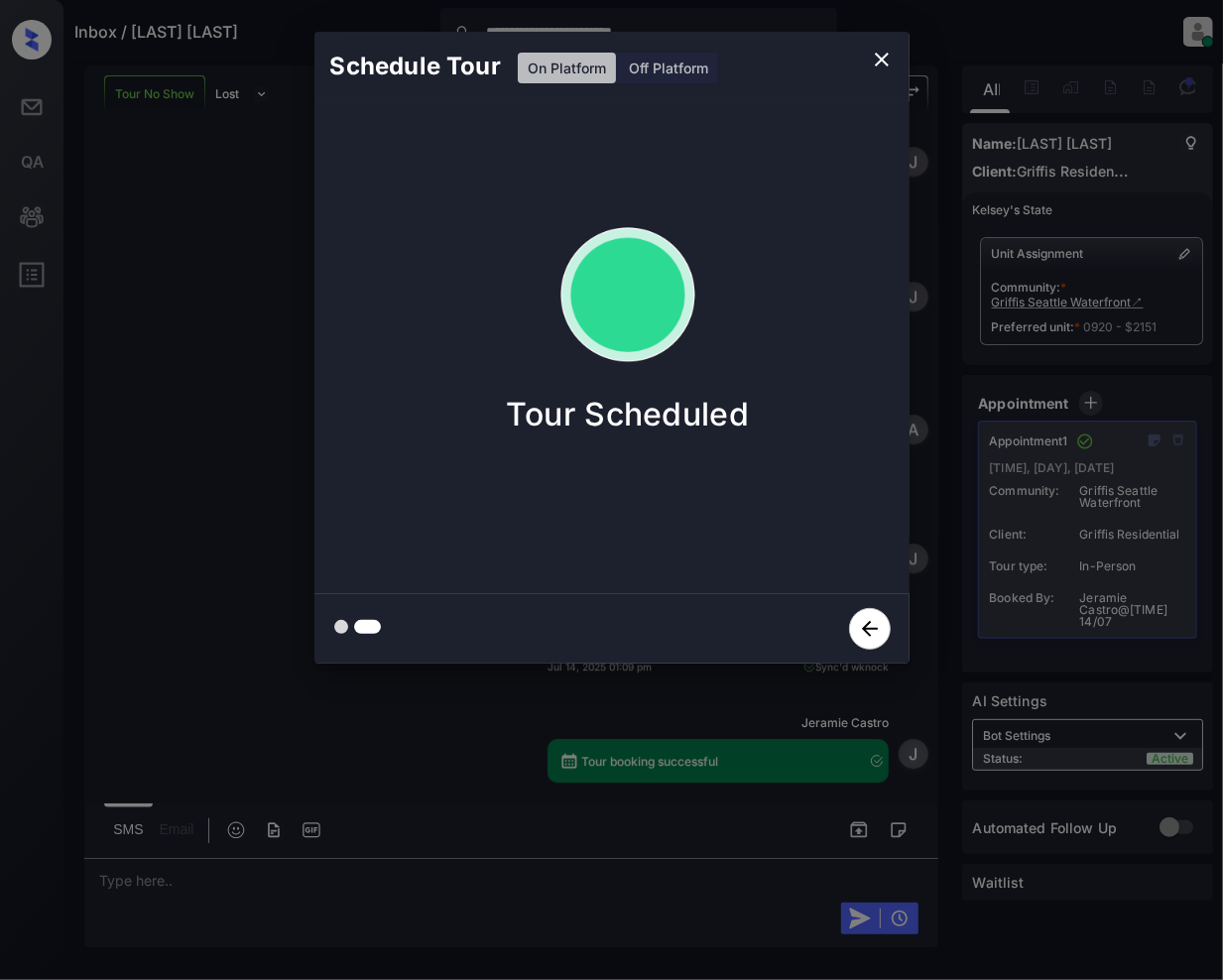 click 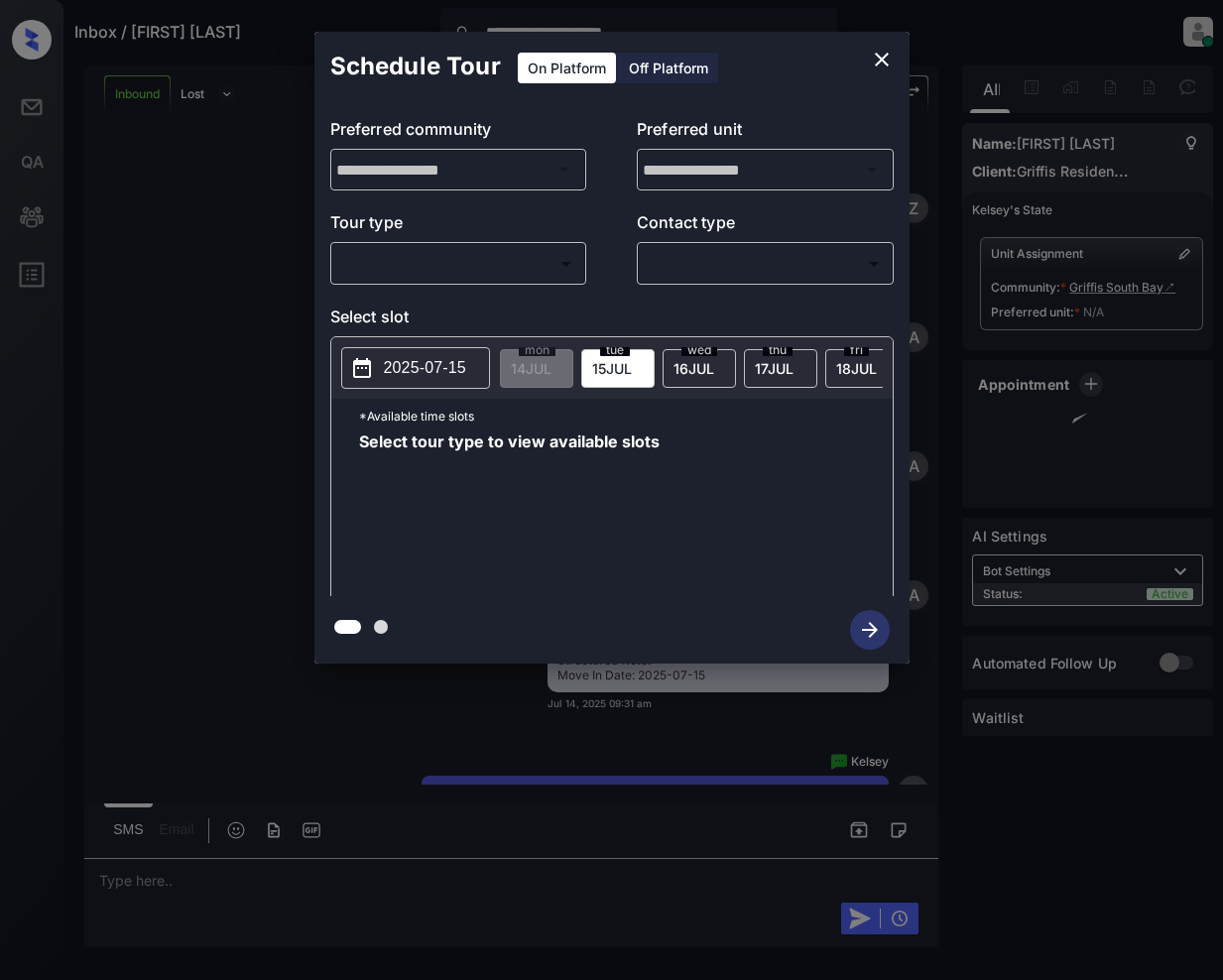 scroll, scrollTop: 0, scrollLeft: 0, axis: both 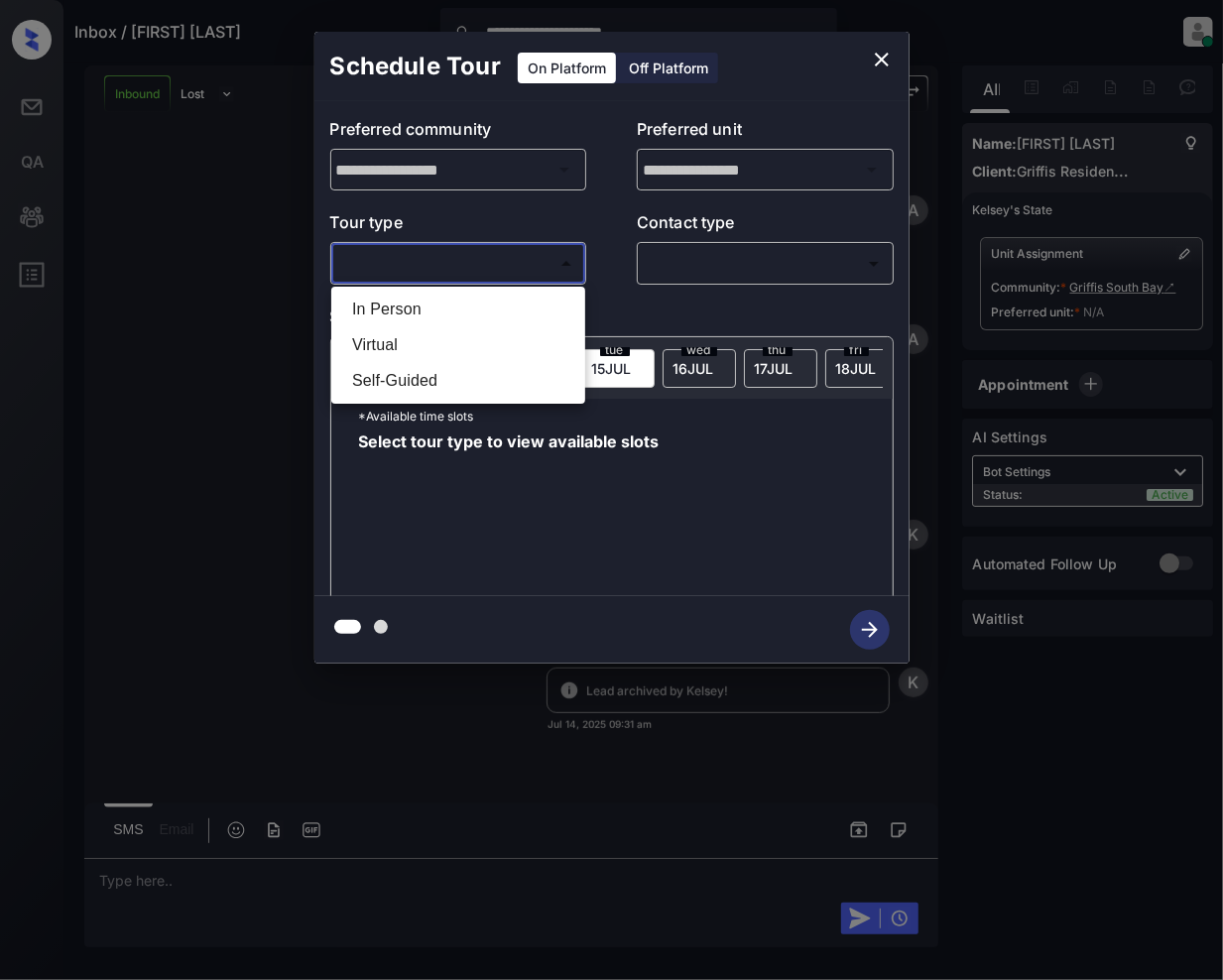 click on "**********" at bounding box center [611, 490] 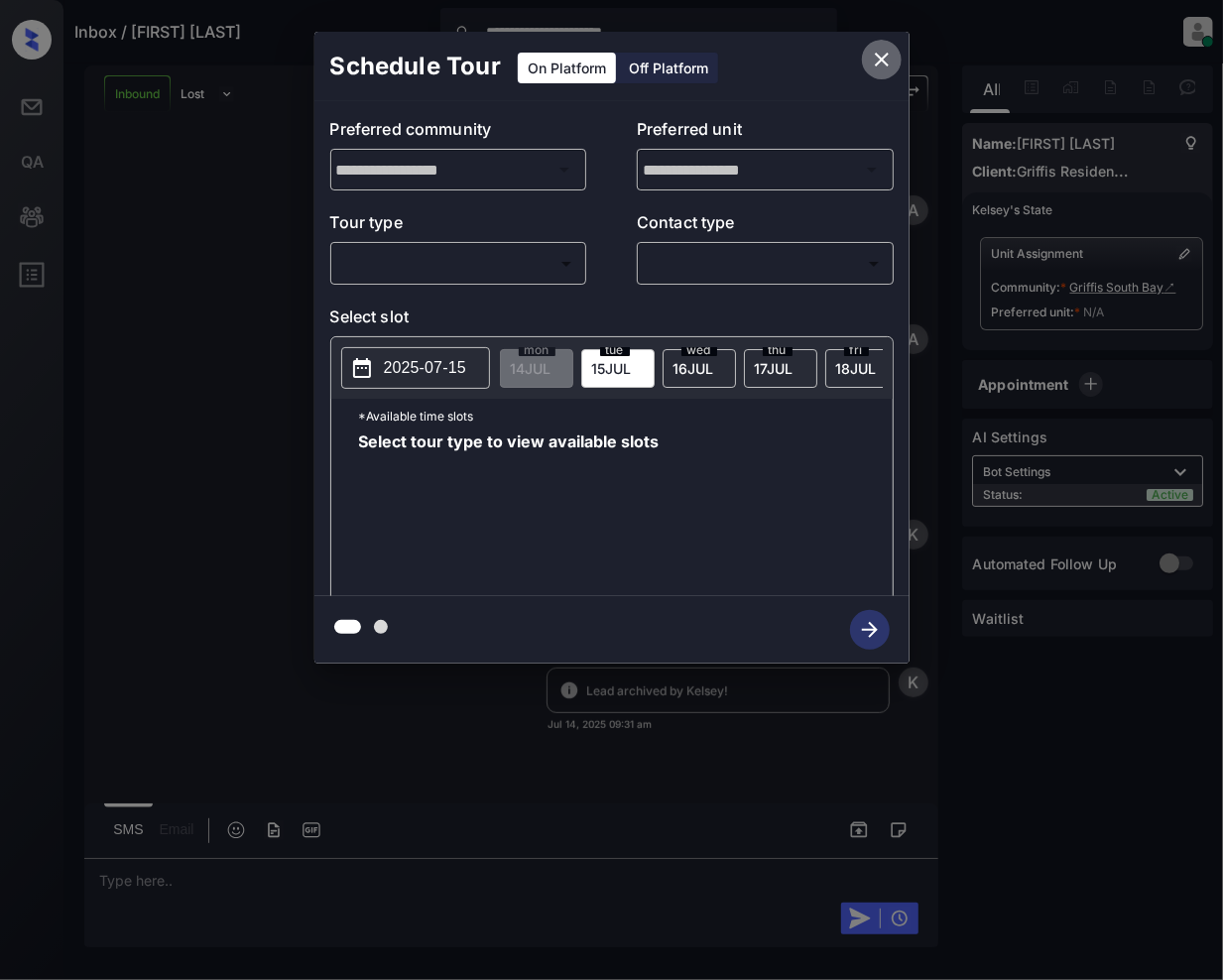 click 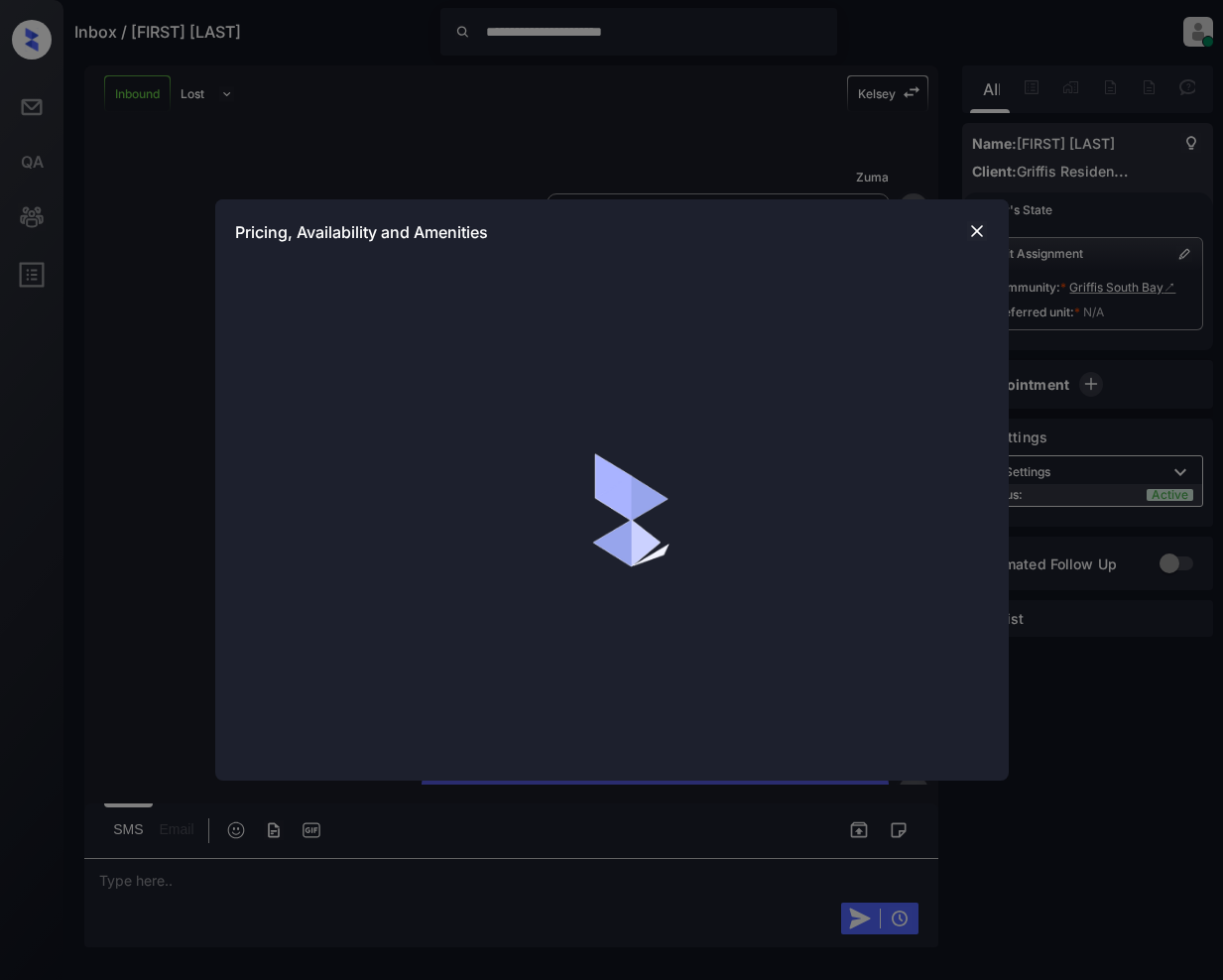 scroll, scrollTop: 0, scrollLeft: 0, axis: both 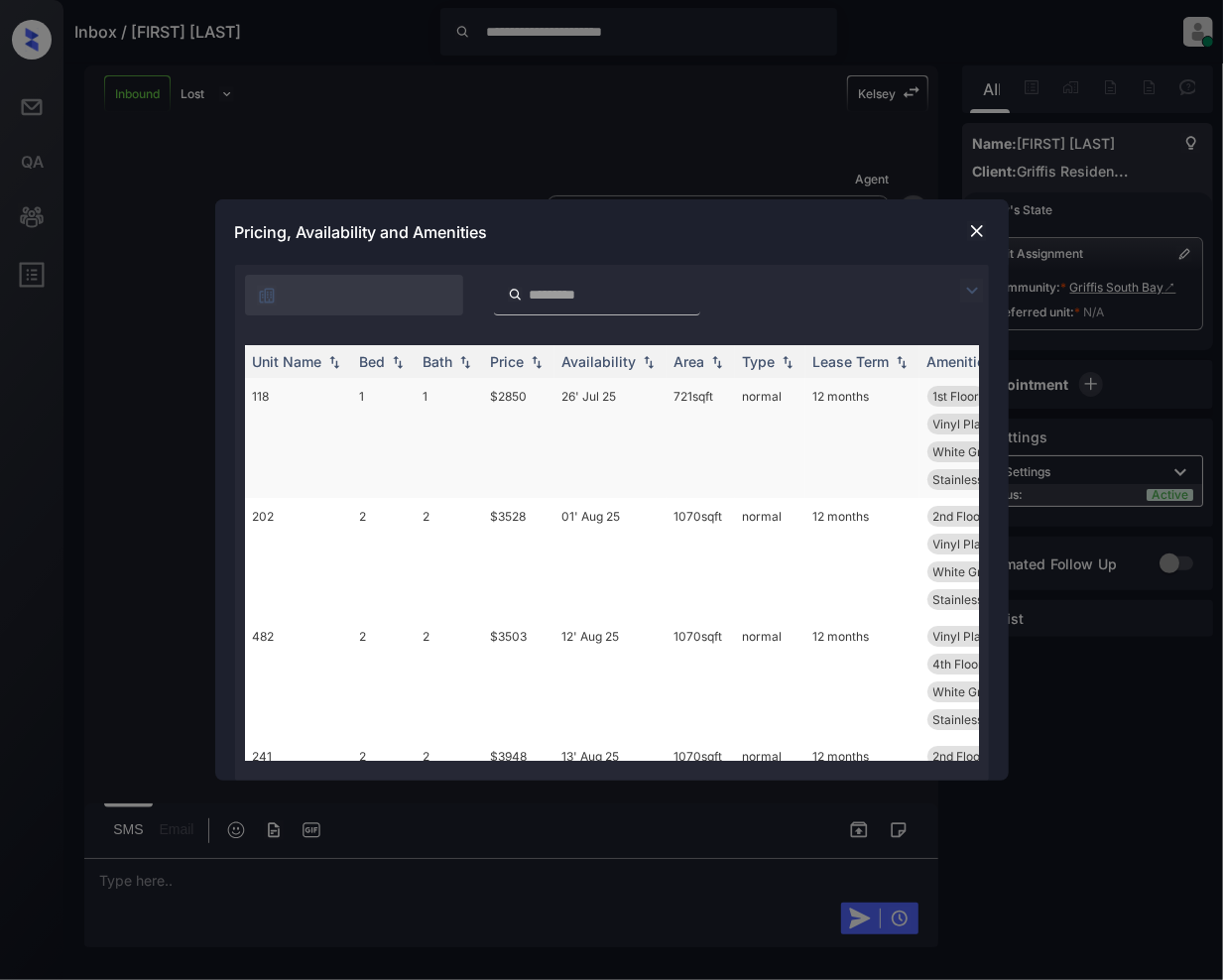 click at bounding box center [972, 291] 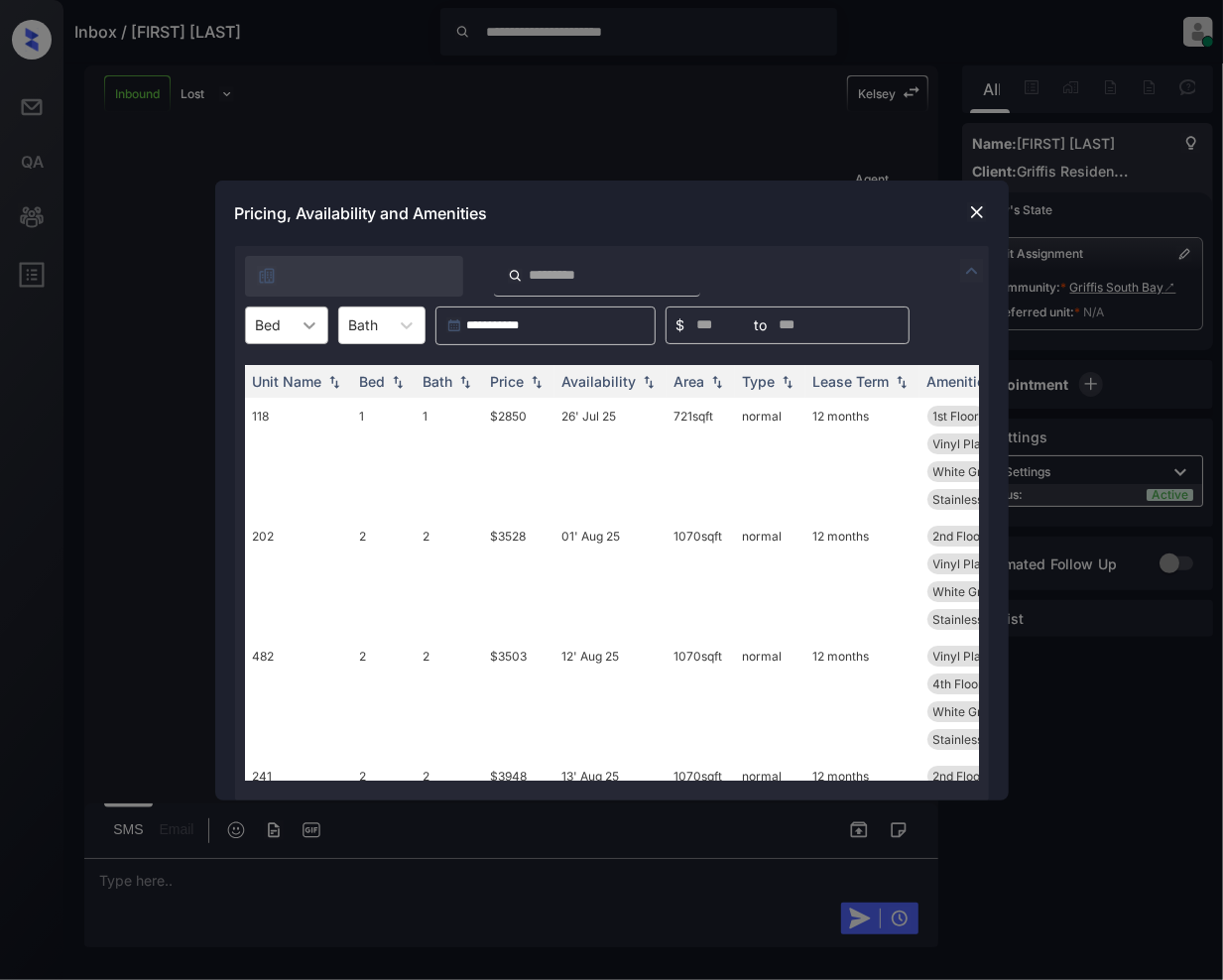 click 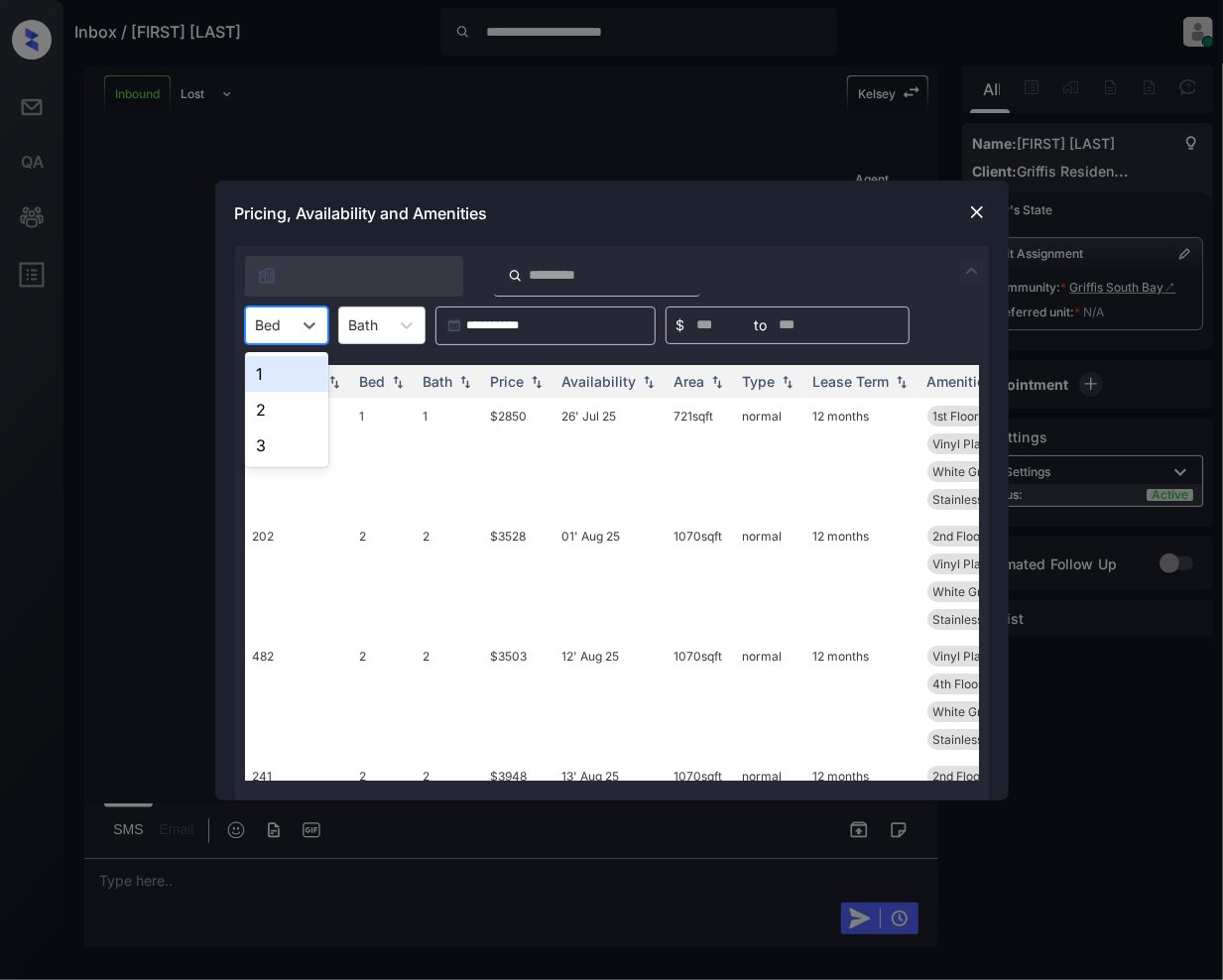 click on "1" at bounding box center [287, 374] 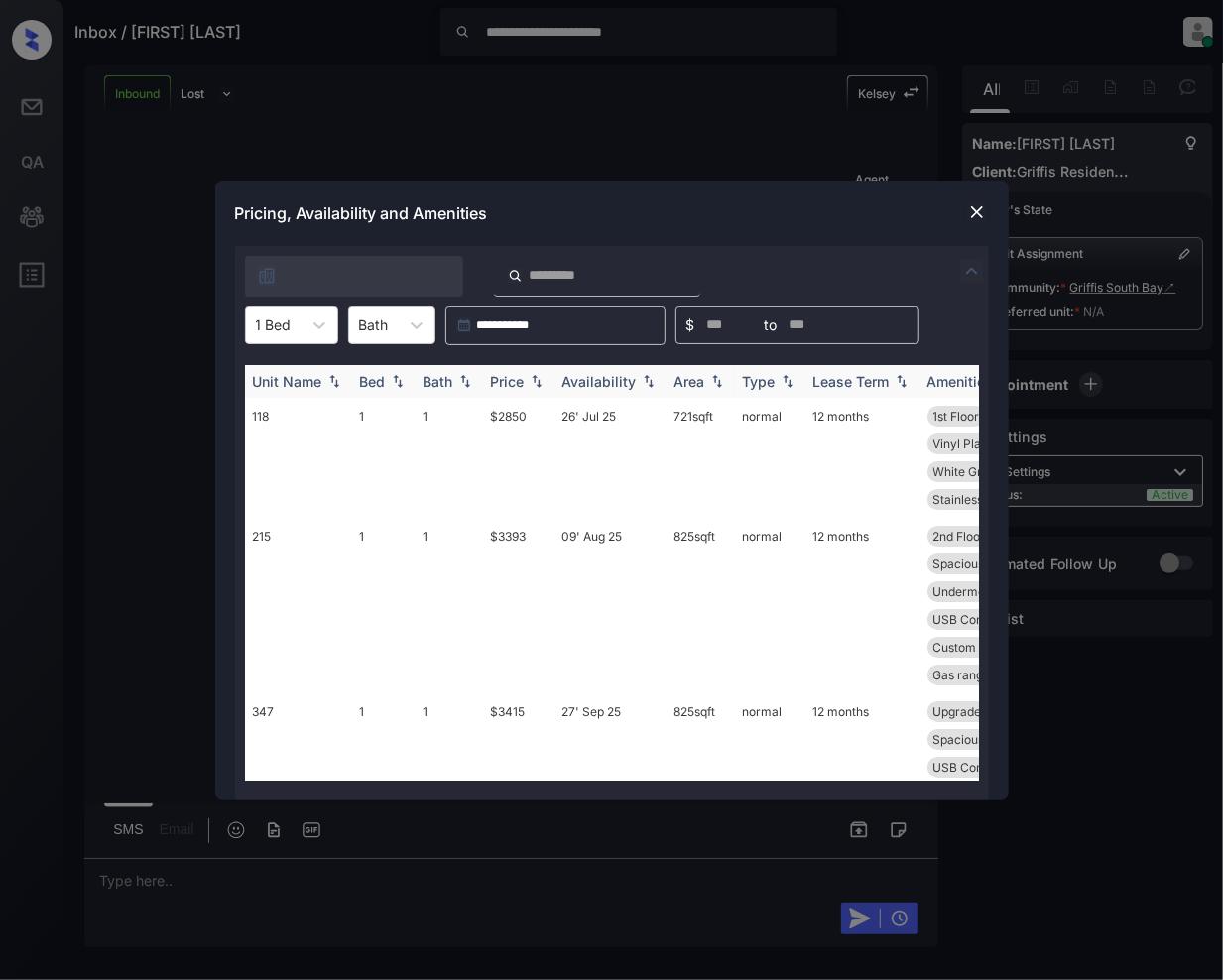 click on "Price" at bounding box center (519, 381) 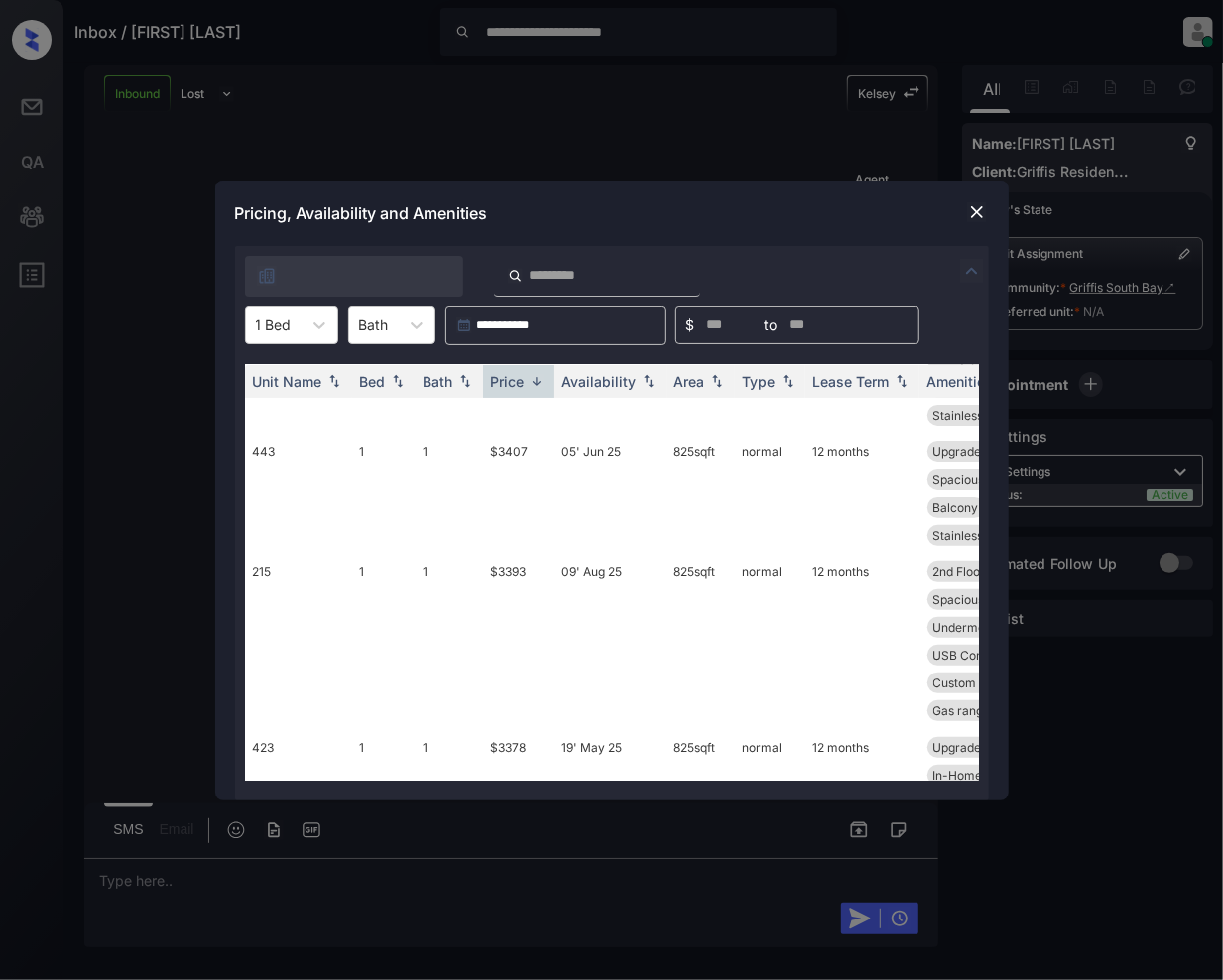 scroll, scrollTop: 1116, scrollLeft: 0, axis: vertical 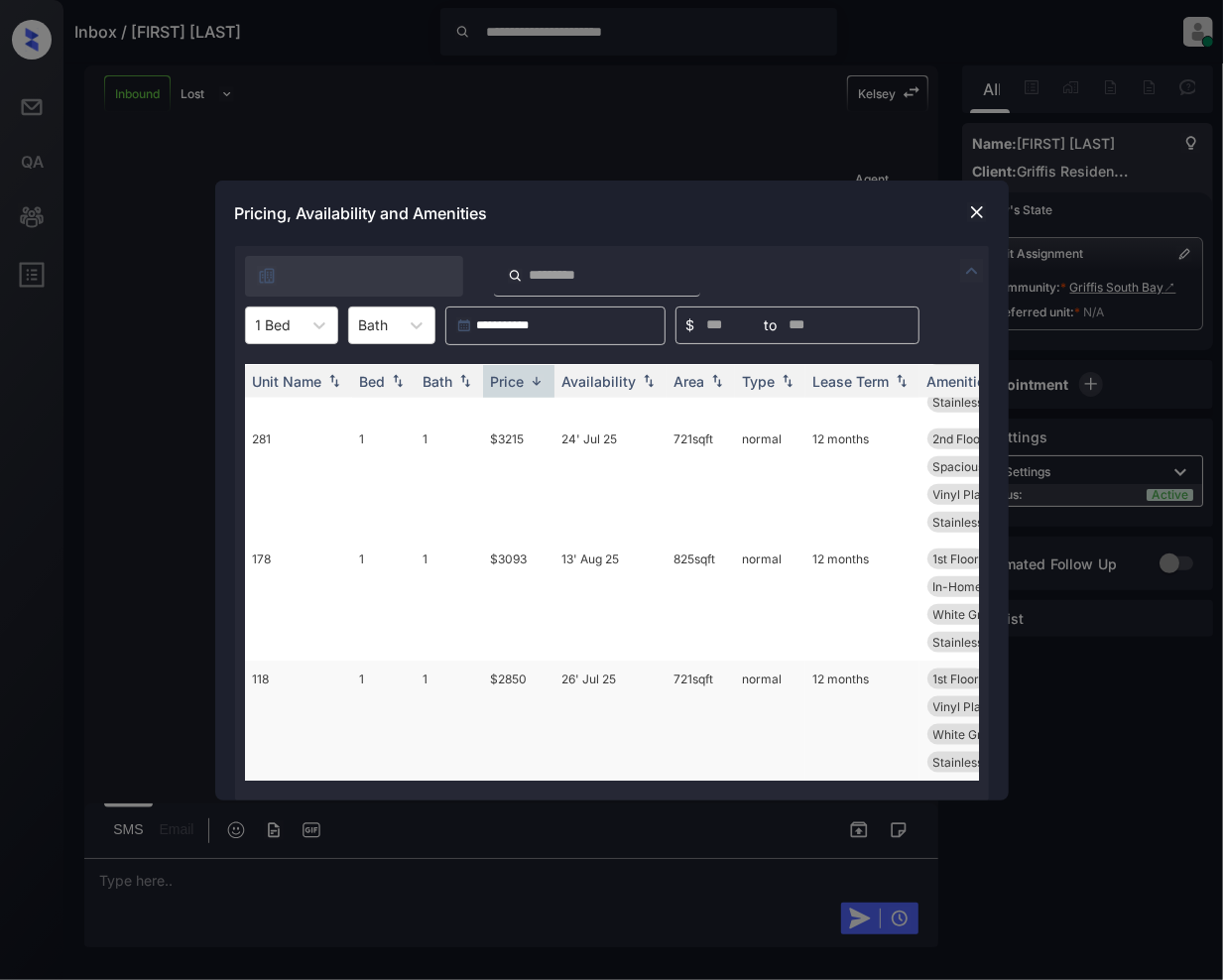 click on "$2850" at bounding box center (519, 720) 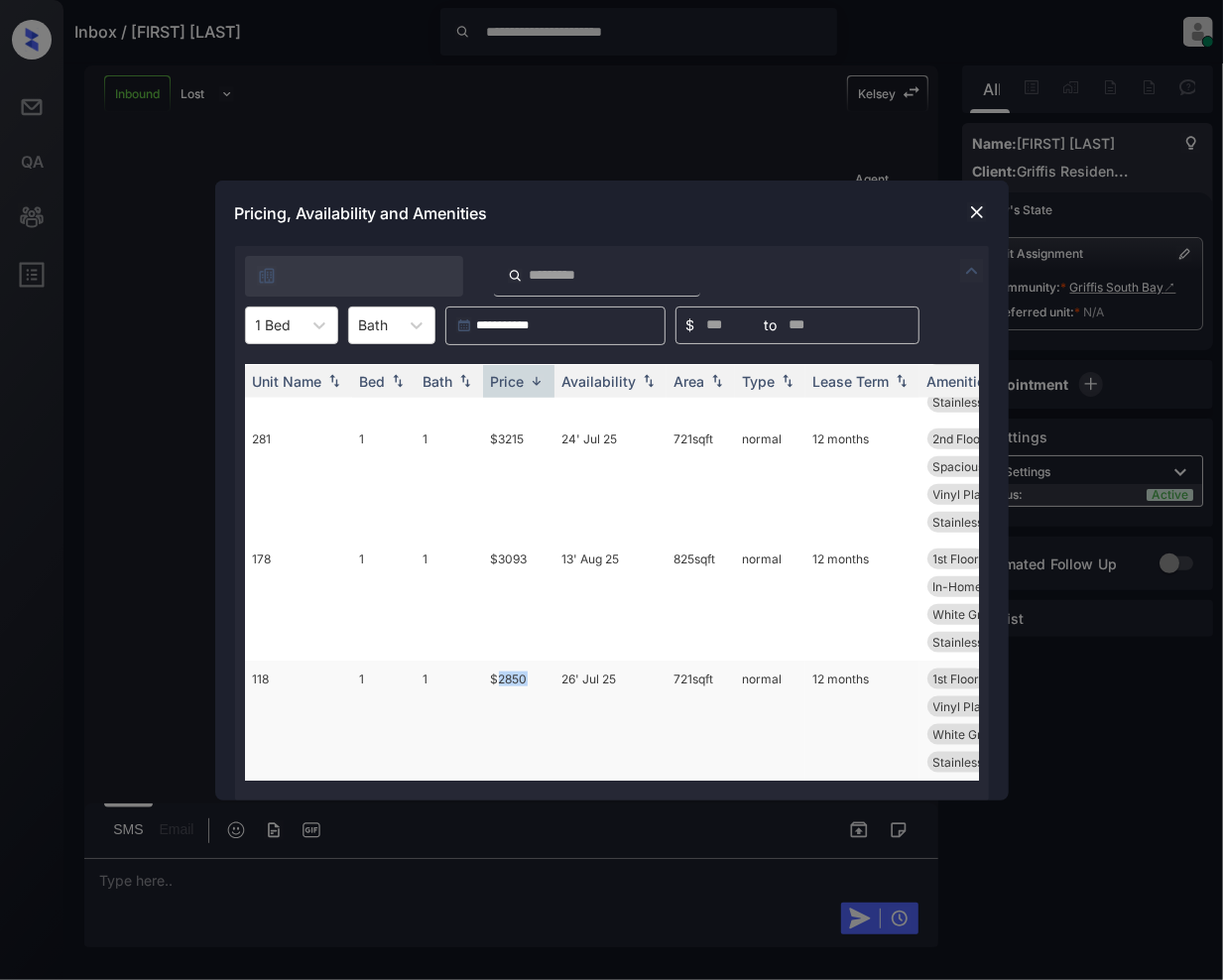 click on "$2850" at bounding box center [519, 720] 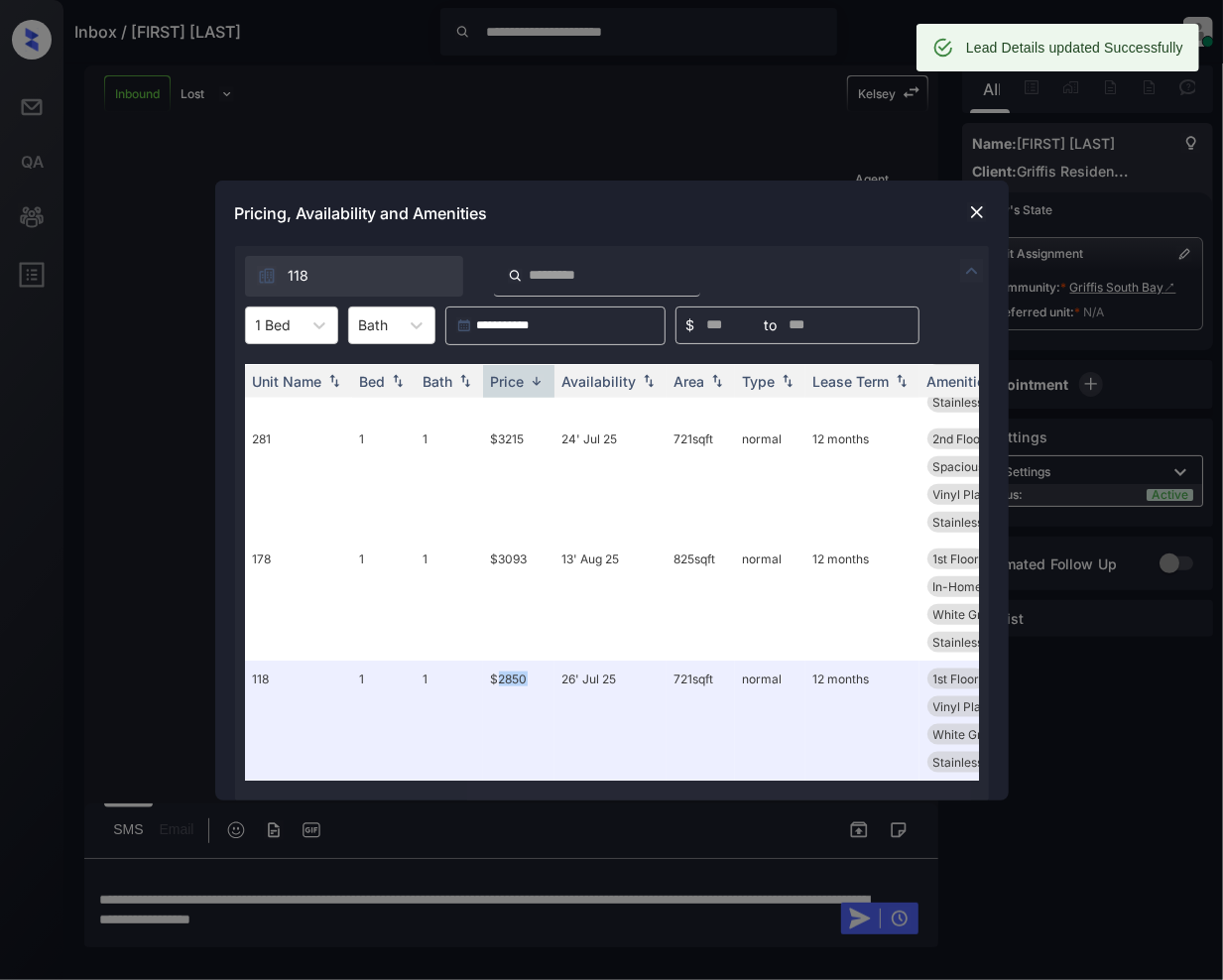 click at bounding box center (977, 212) 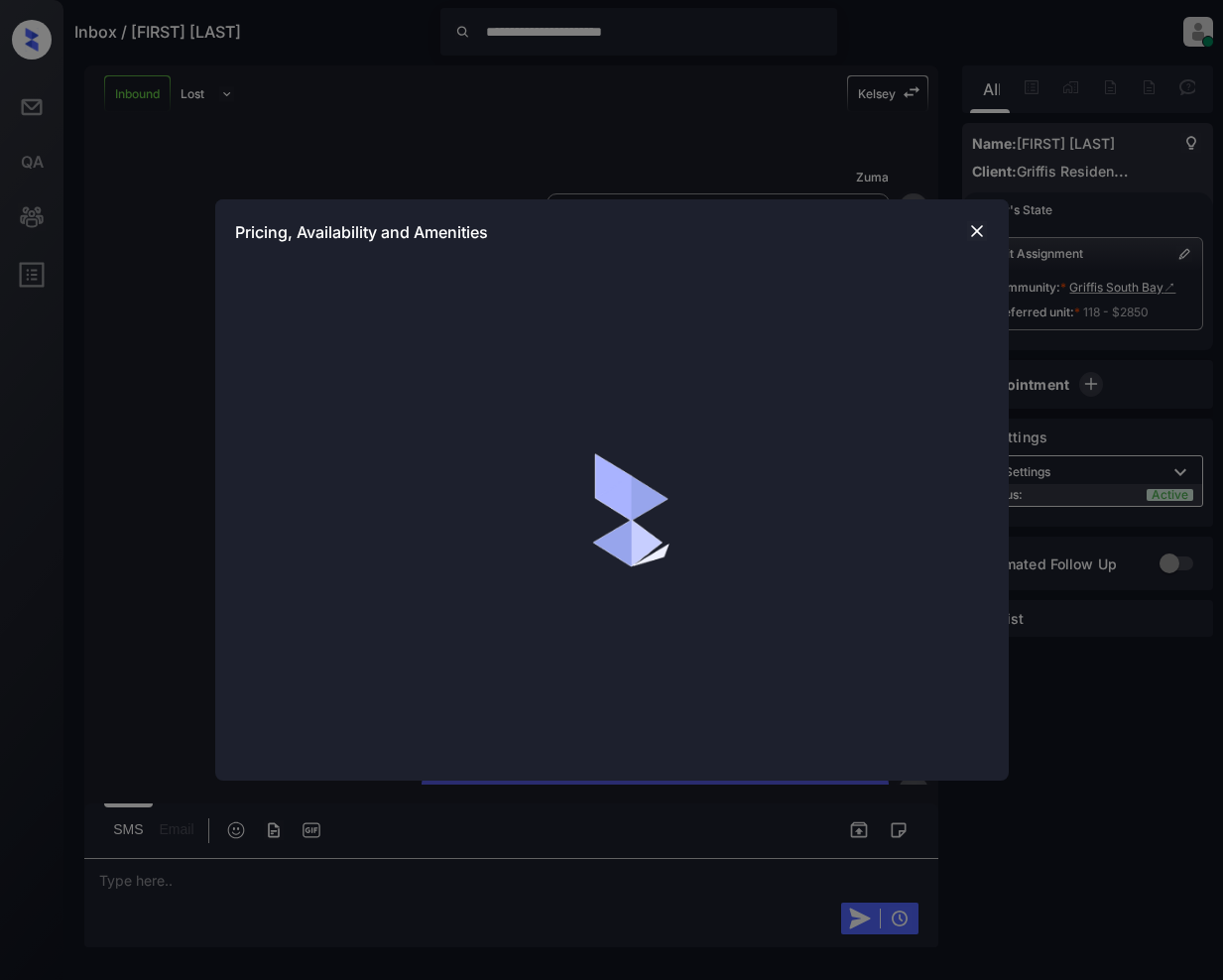 scroll, scrollTop: 0, scrollLeft: 0, axis: both 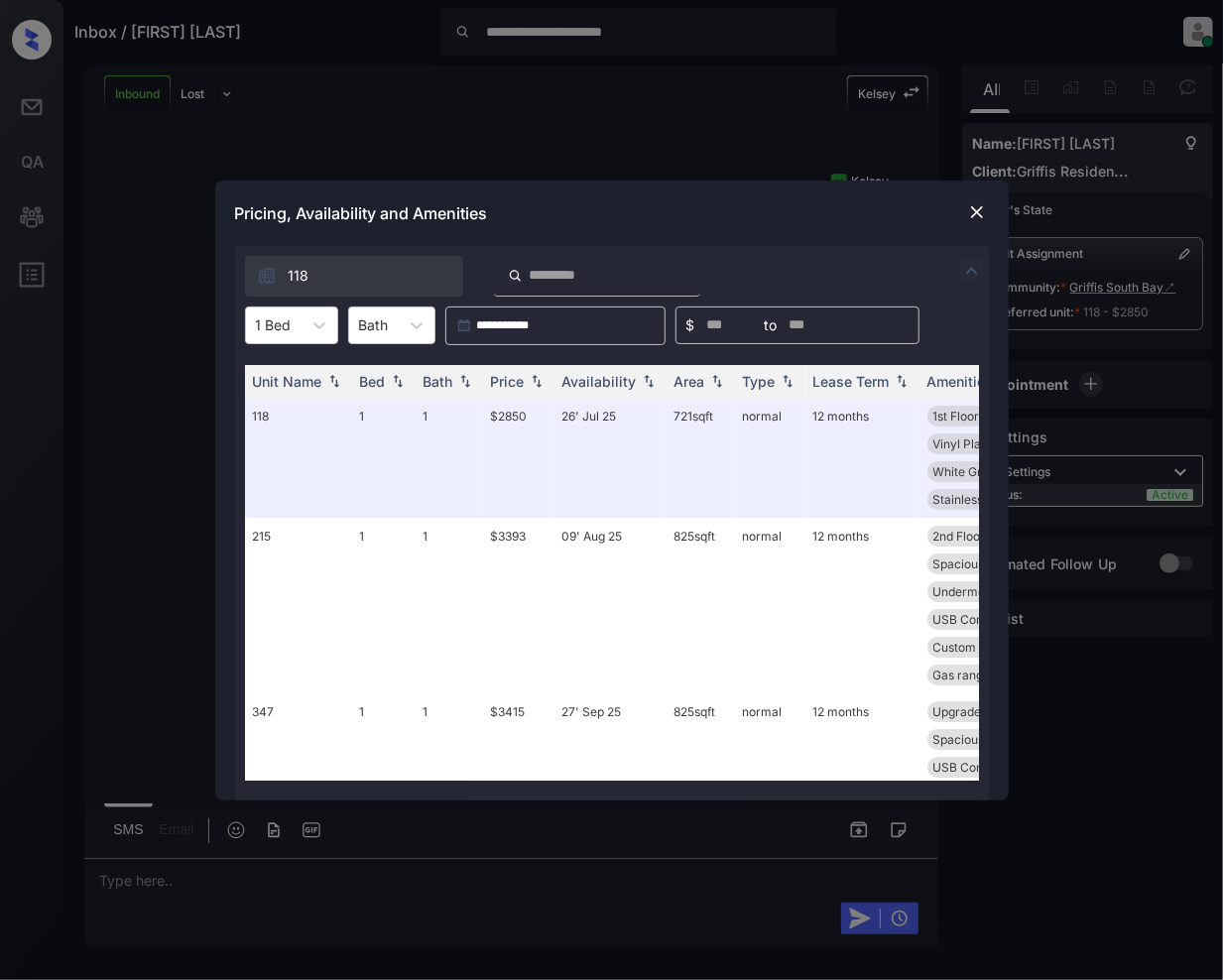 click at bounding box center (977, 212) 